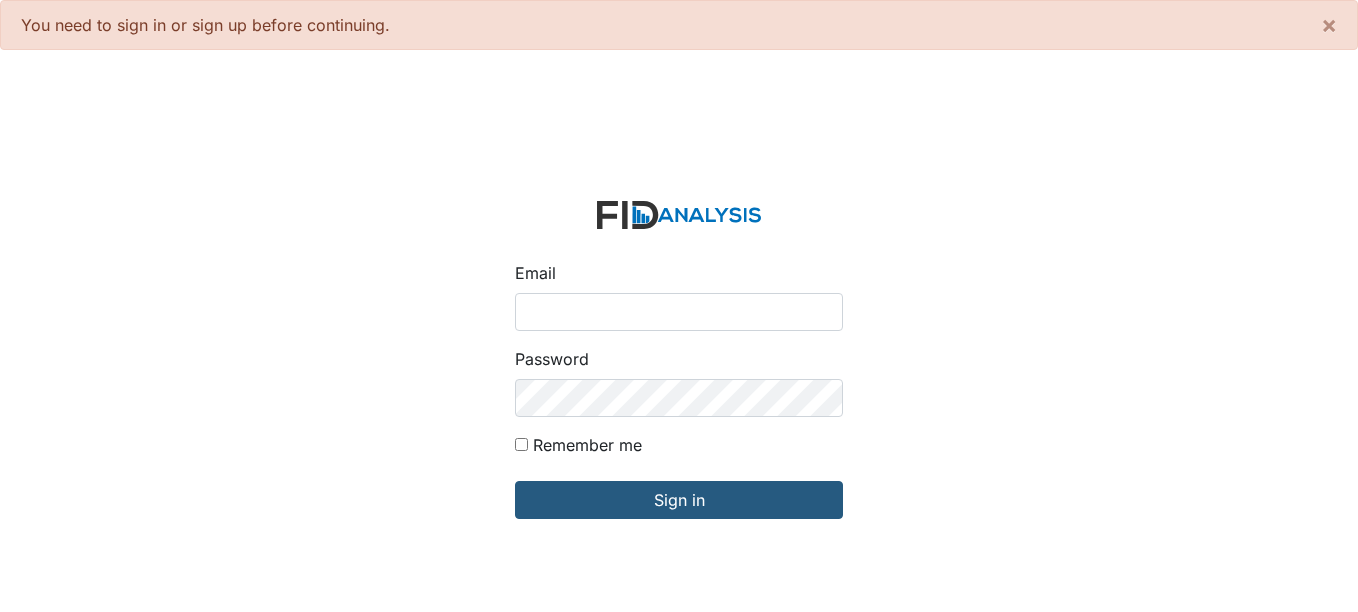scroll, scrollTop: 0, scrollLeft: 0, axis: both 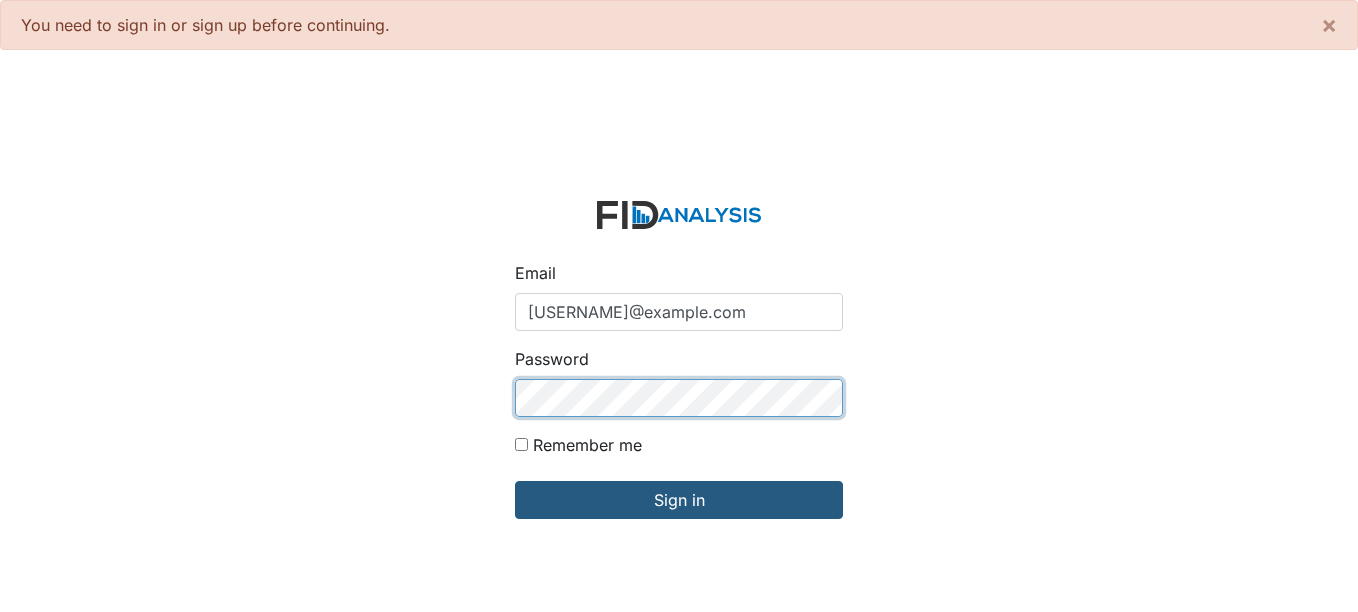 click on "Sign in" at bounding box center [679, 500] 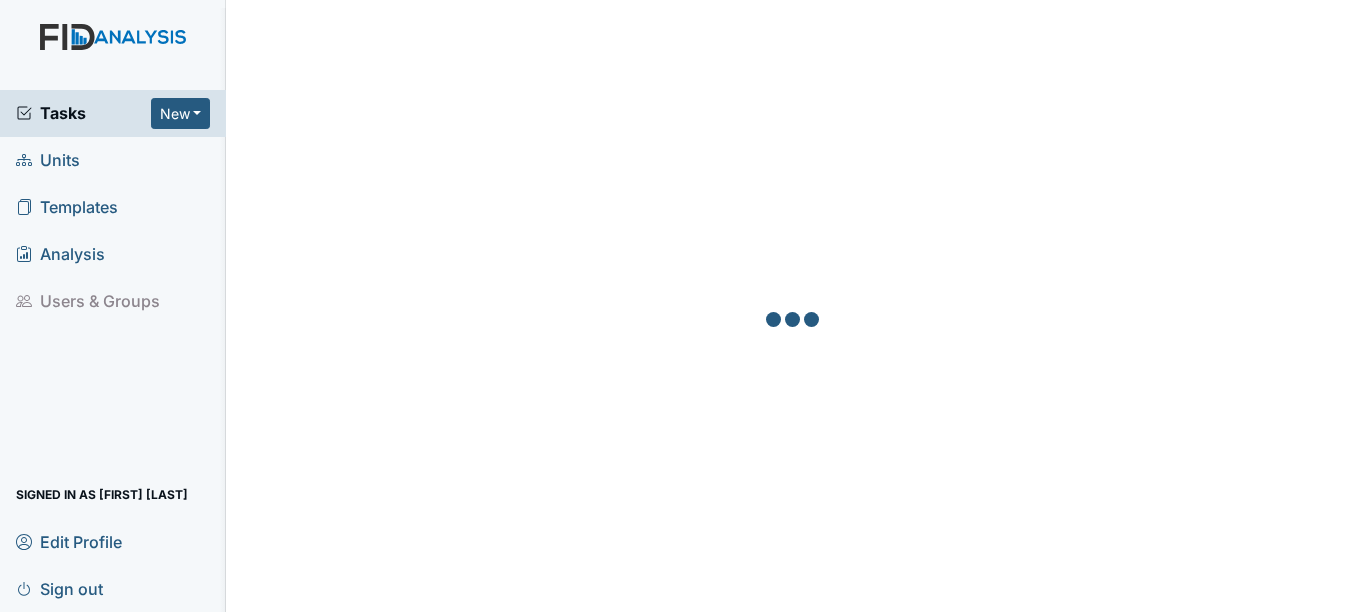 scroll, scrollTop: 0, scrollLeft: 0, axis: both 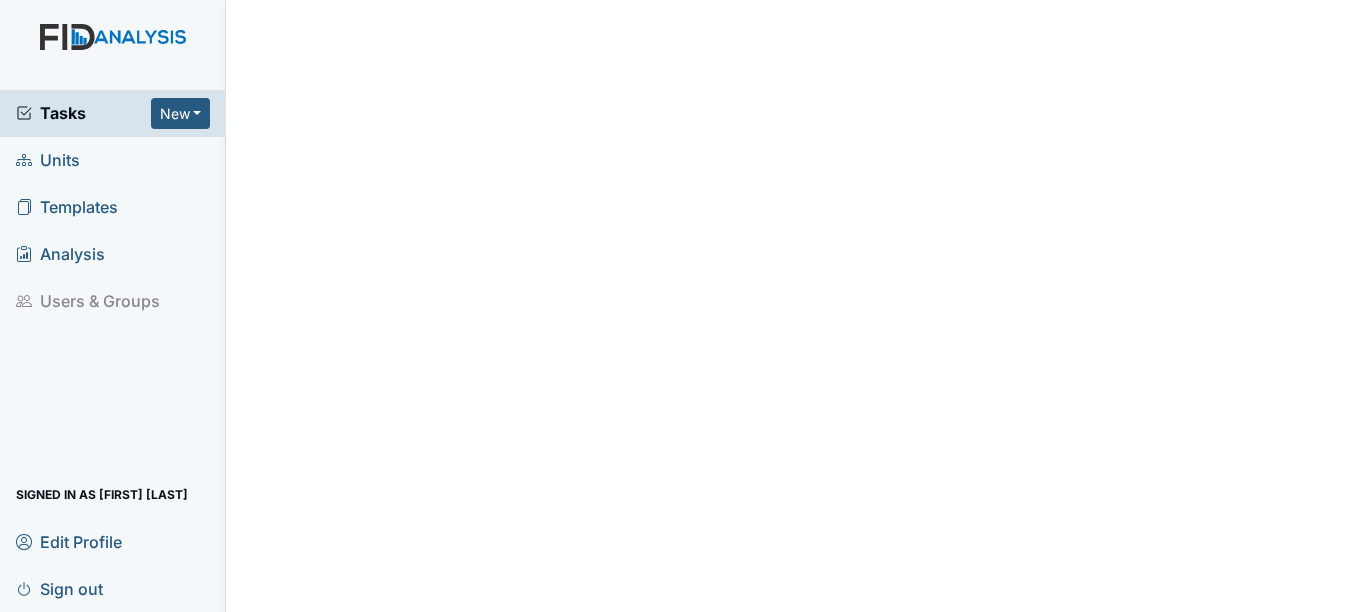 click on "Units" at bounding box center (48, 160) 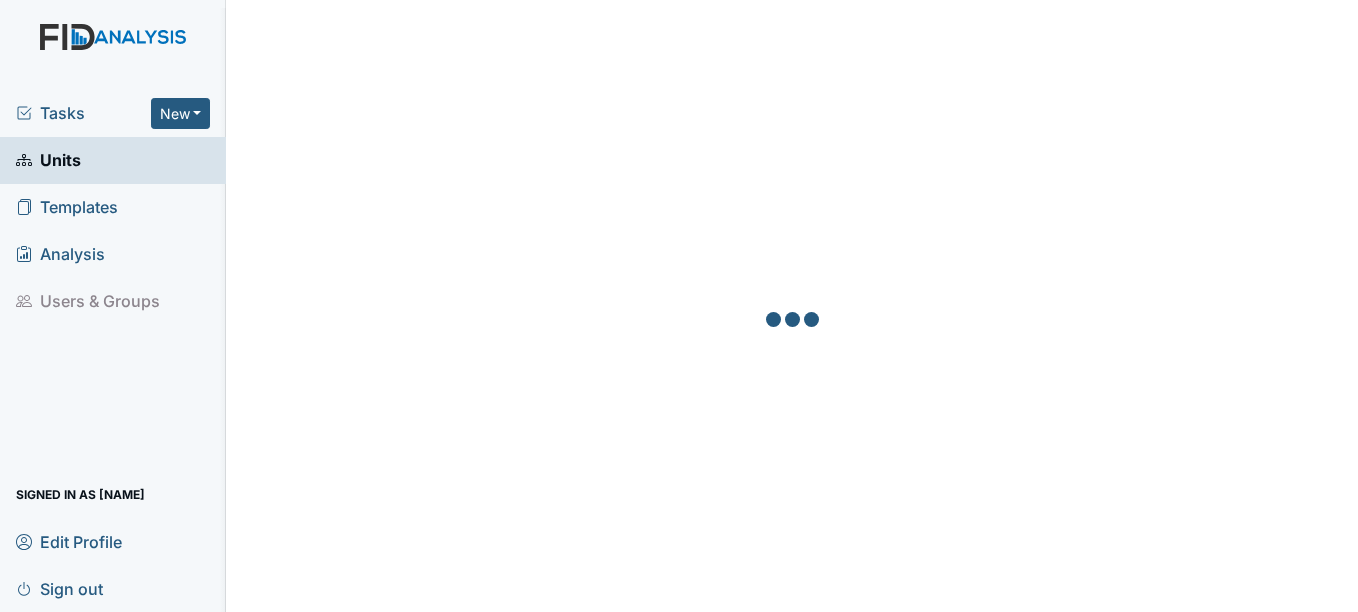 scroll, scrollTop: 0, scrollLeft: 0, axis: both 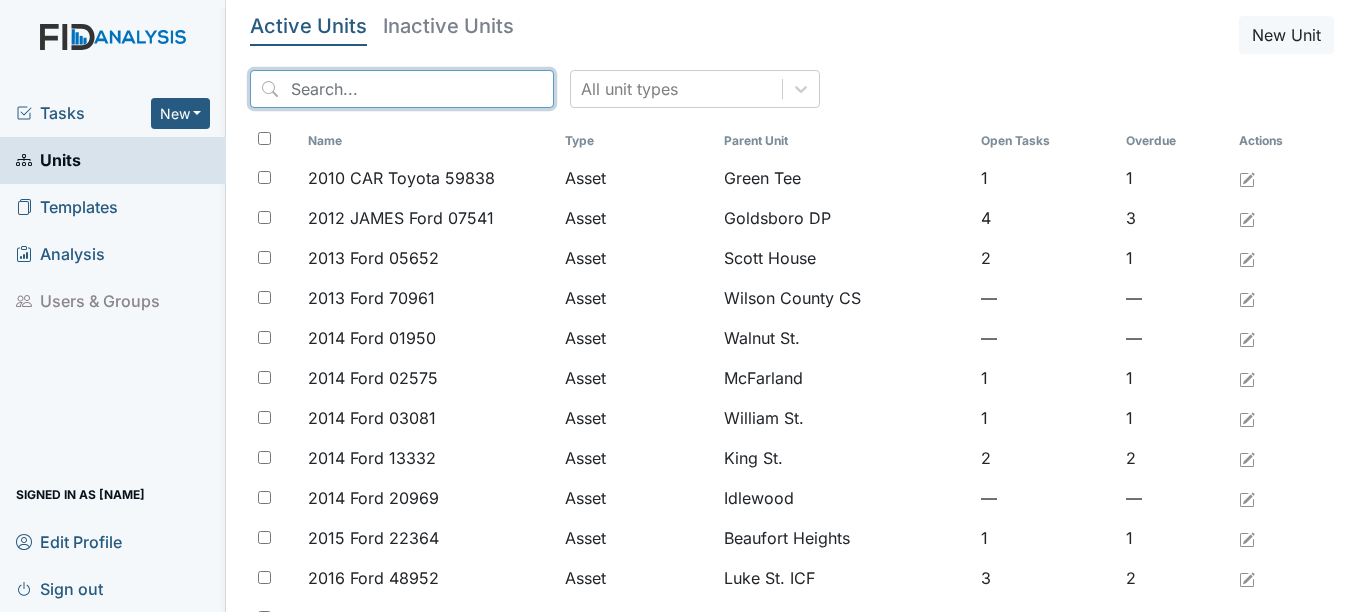 click at bounding box center [402, 89] 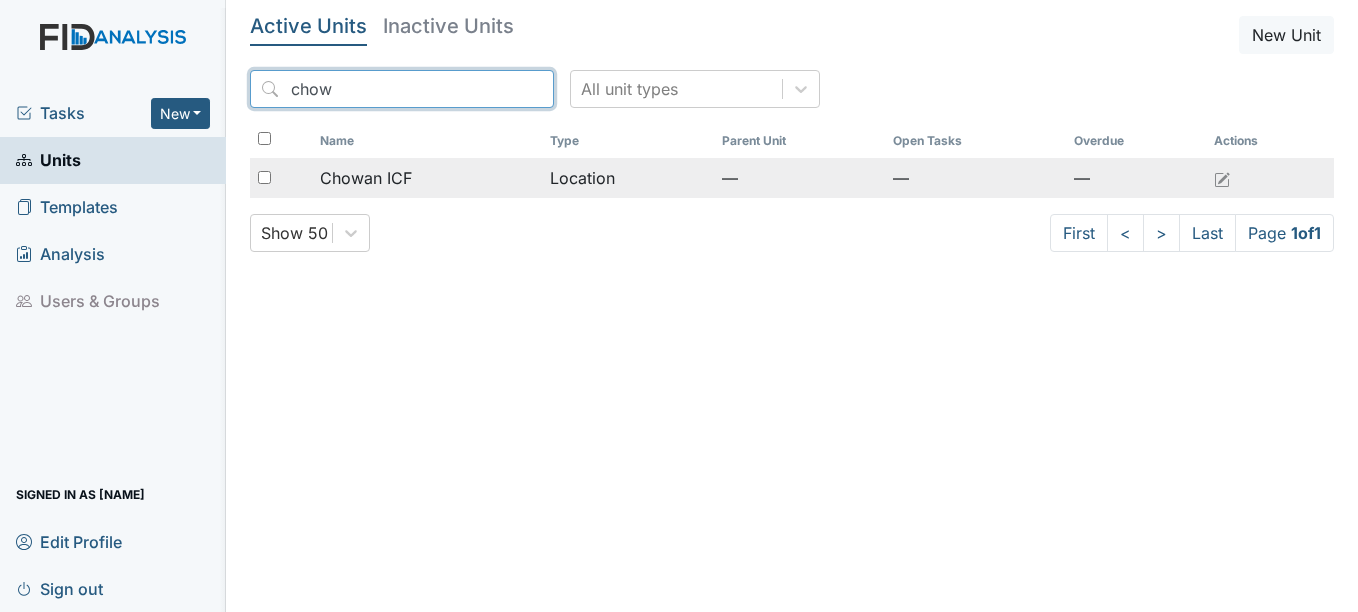 type on "chow" 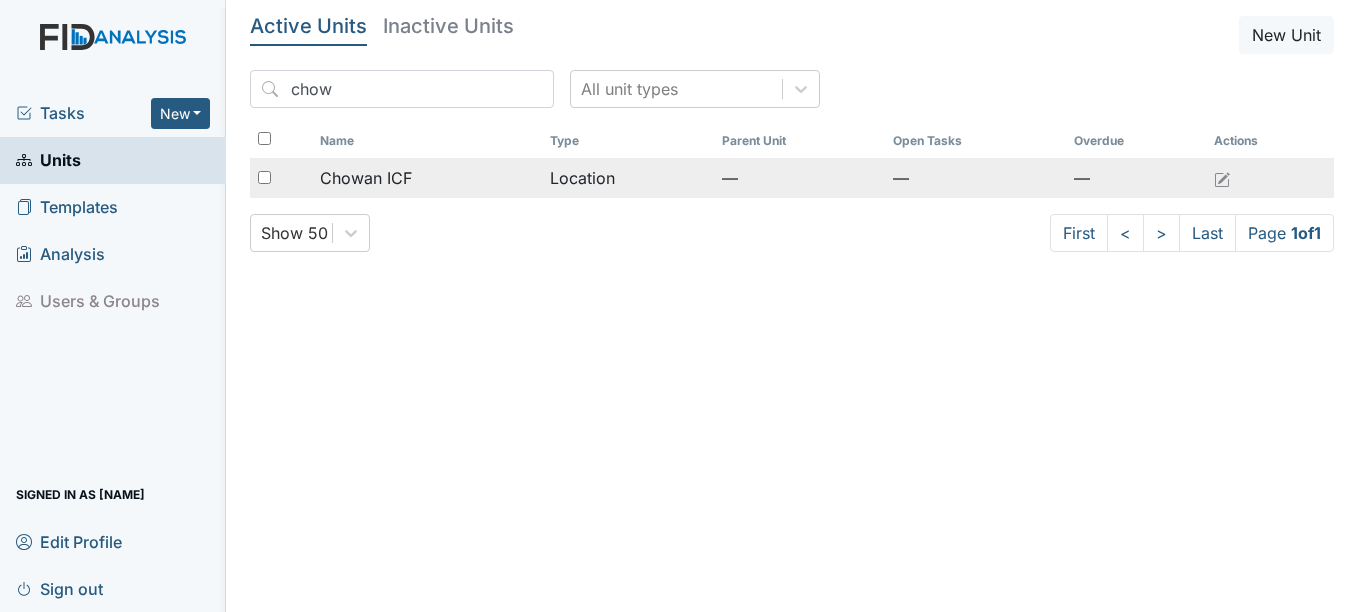 click on "Chowan ICF" at bounding box center [366, 178] 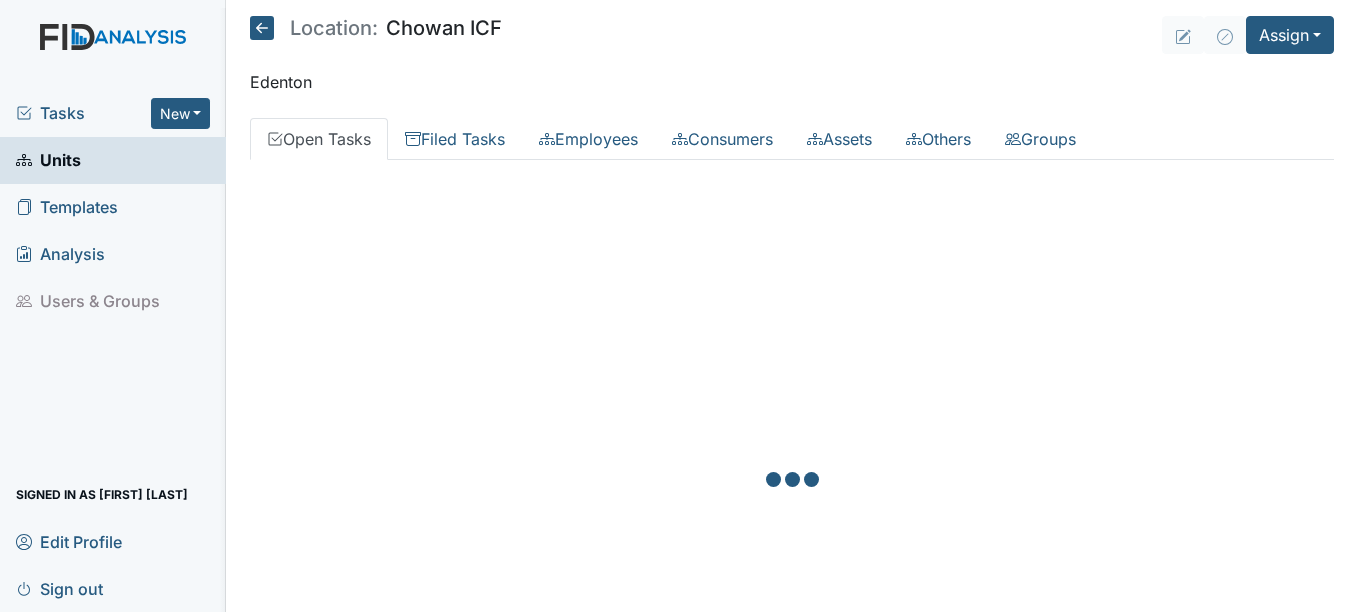 scroll, scrollTop: 0, scrollLeft: 0, axis: both 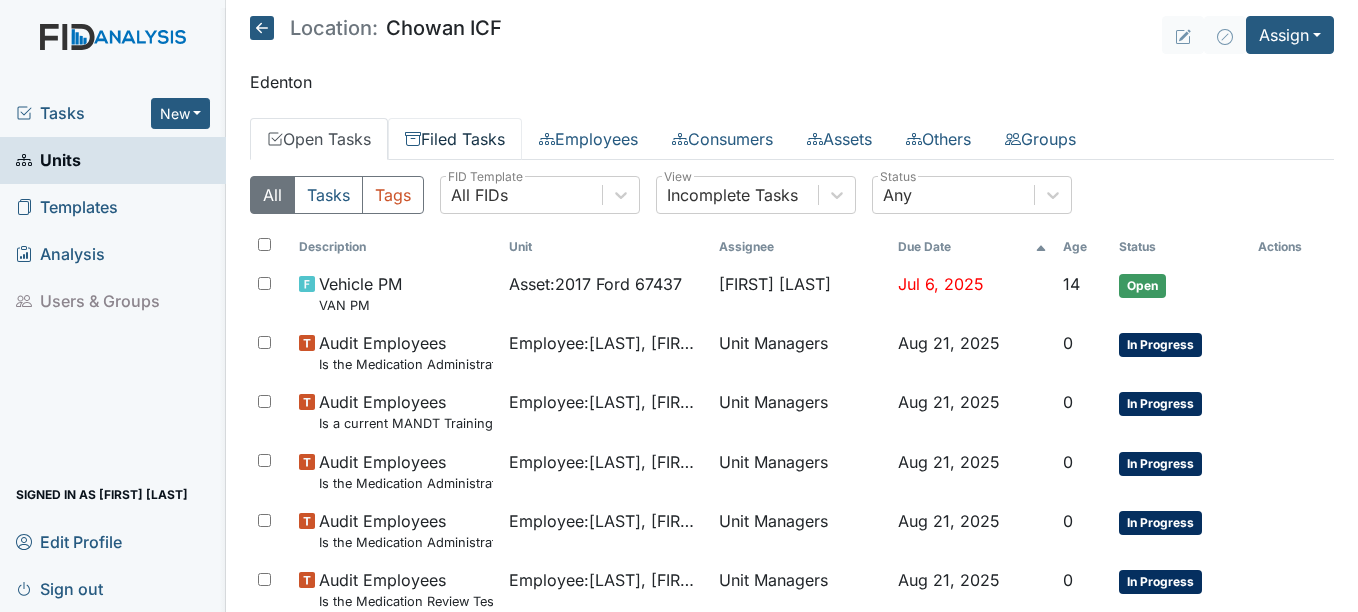 click on "Filed Tasks" at bounding box center [455, 139] 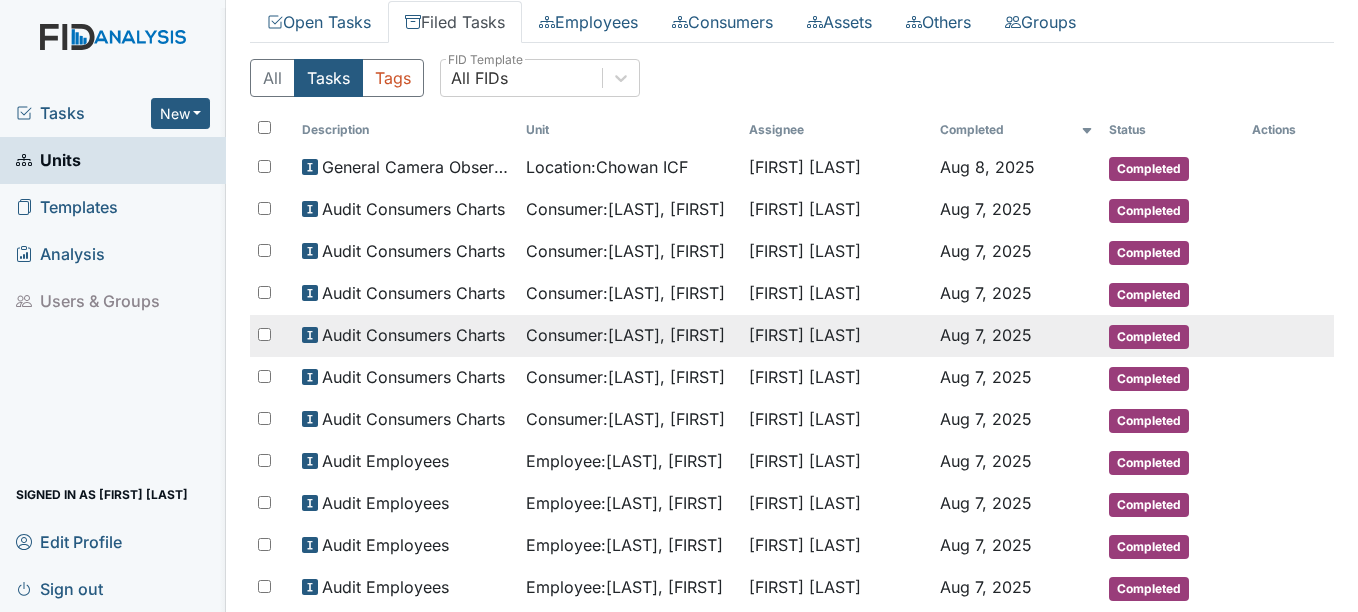 scroll, scrollTop: 100, scrollLeft: 0, axis: vertical 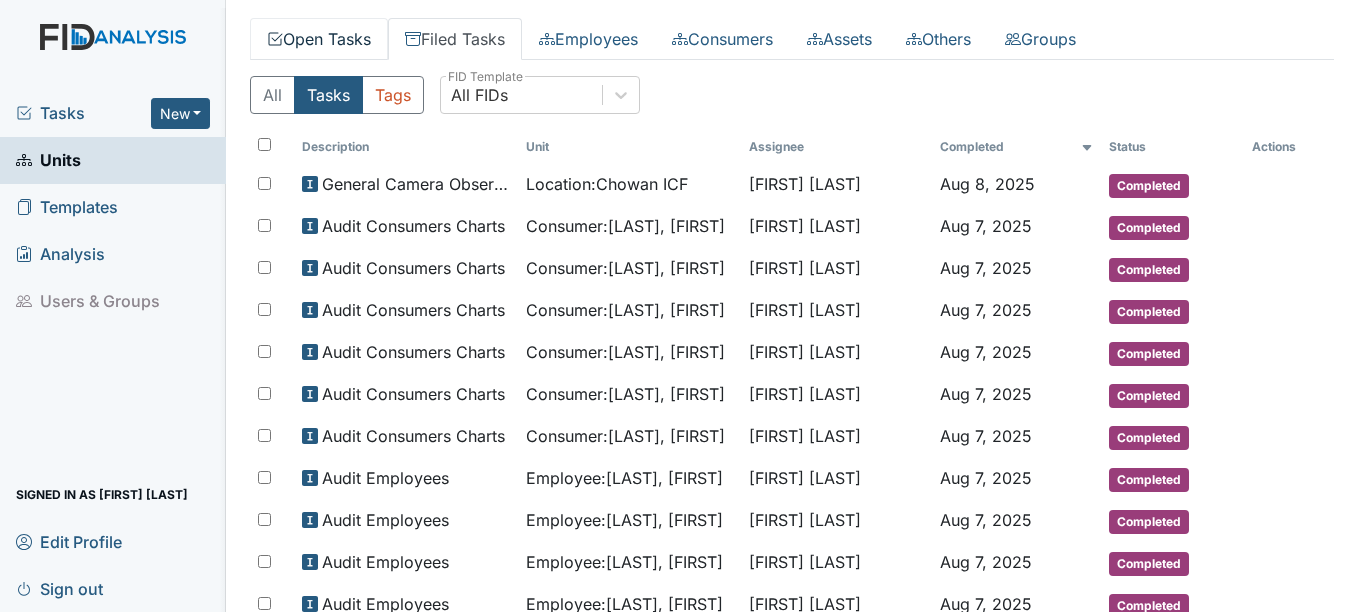click on "Open Tasks" at bounding box center [319, 39] 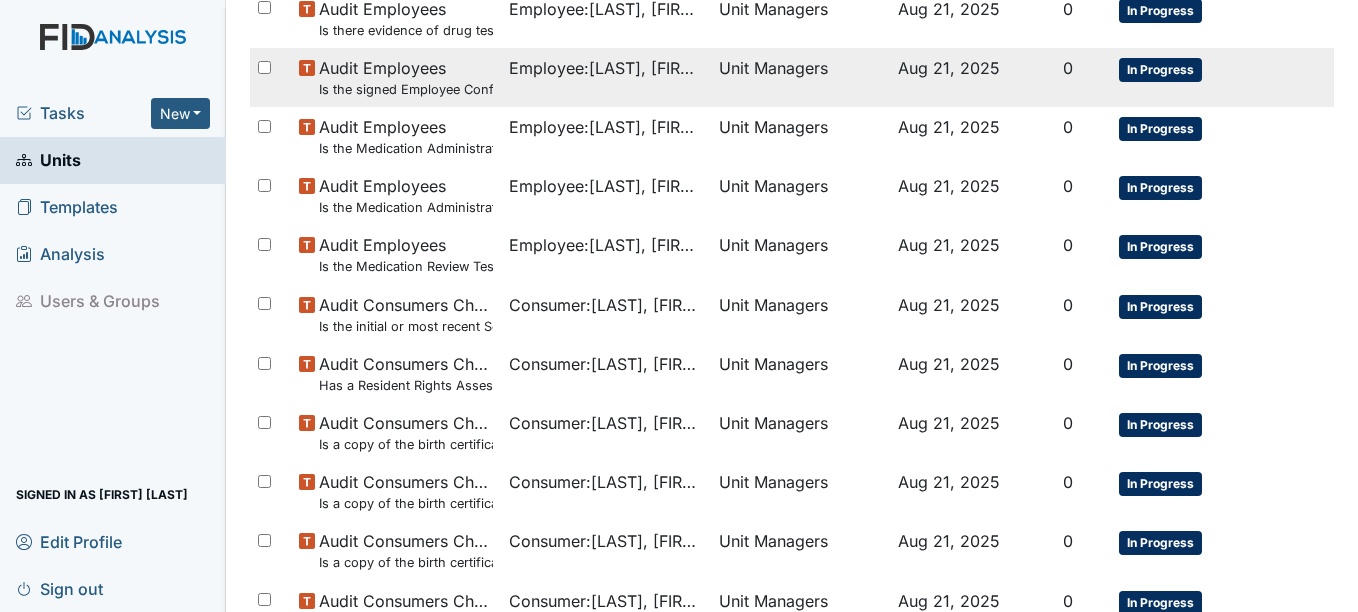 scroll, scrollTop: 697, scrollLeft: 0, axis: vertical 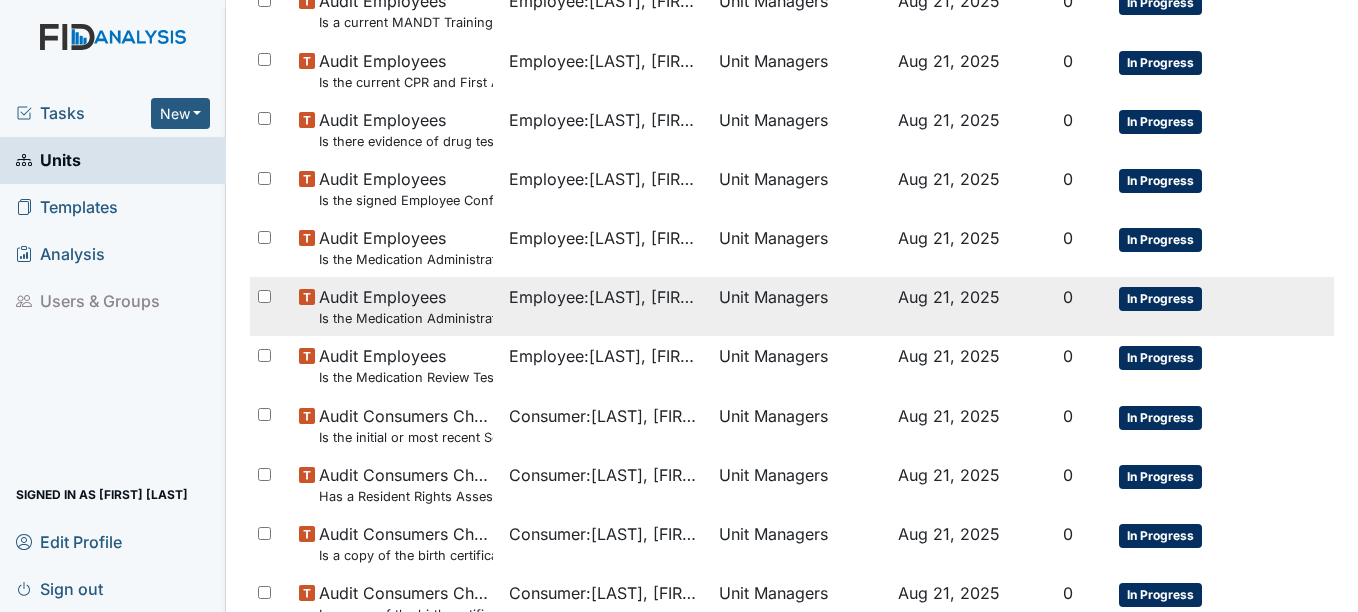 click on "Employee :  Parker, TeShawn" at bounding box center (606, 306) 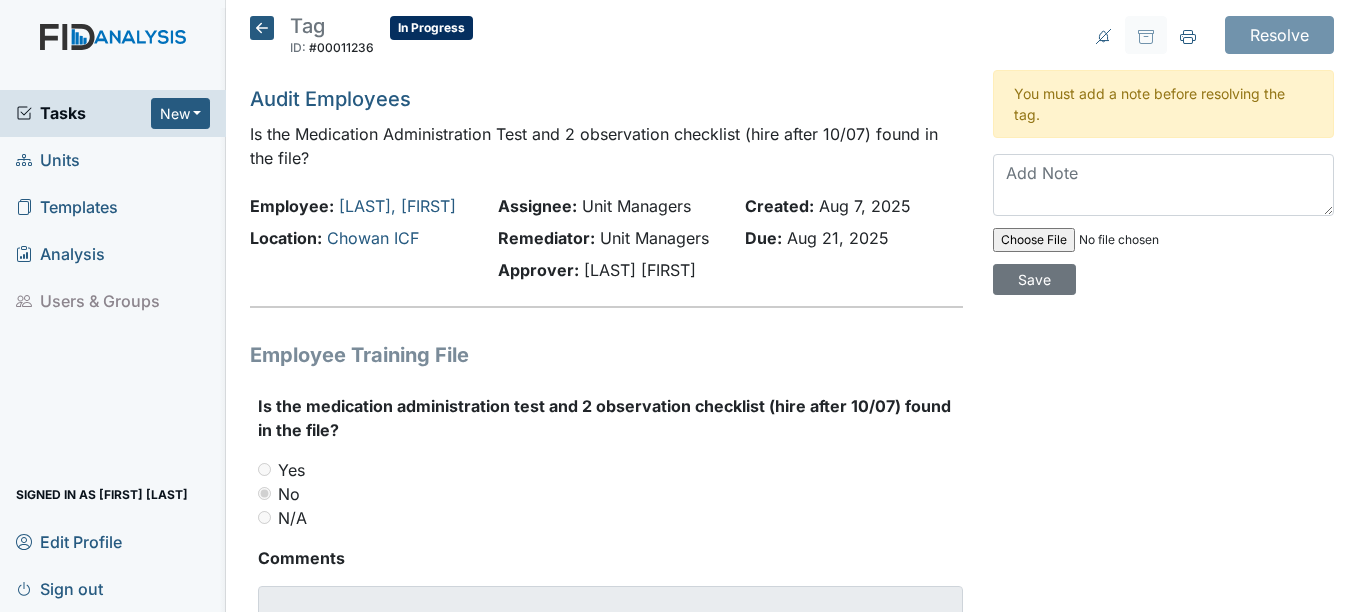 scroll, scrollTop: 0, scrollLeft: 0, axis: both 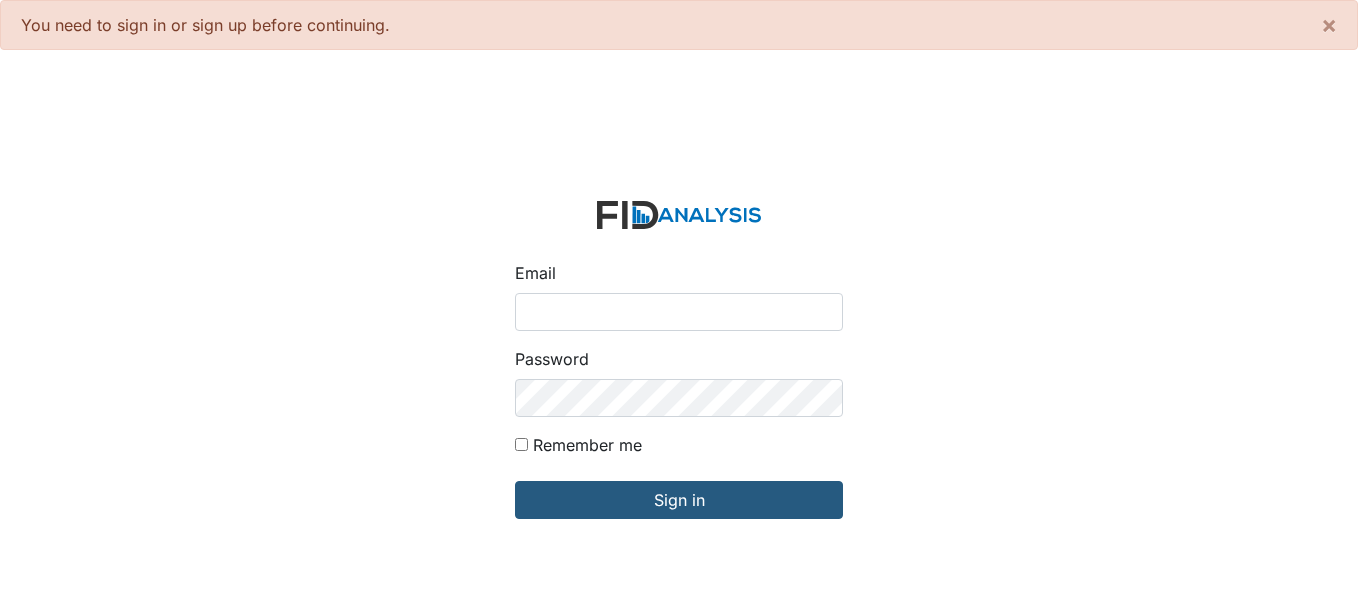 click on "Email" at bounding box center (679, 312) 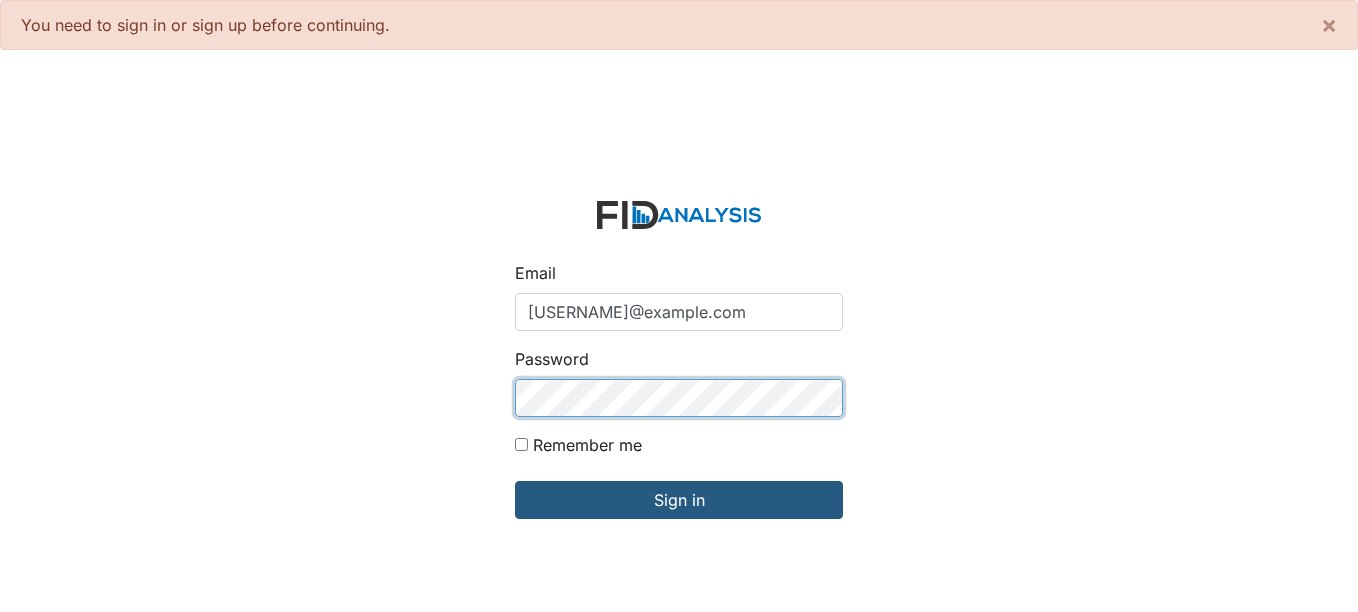click on "Sign in" at bounding box center (679, 500) 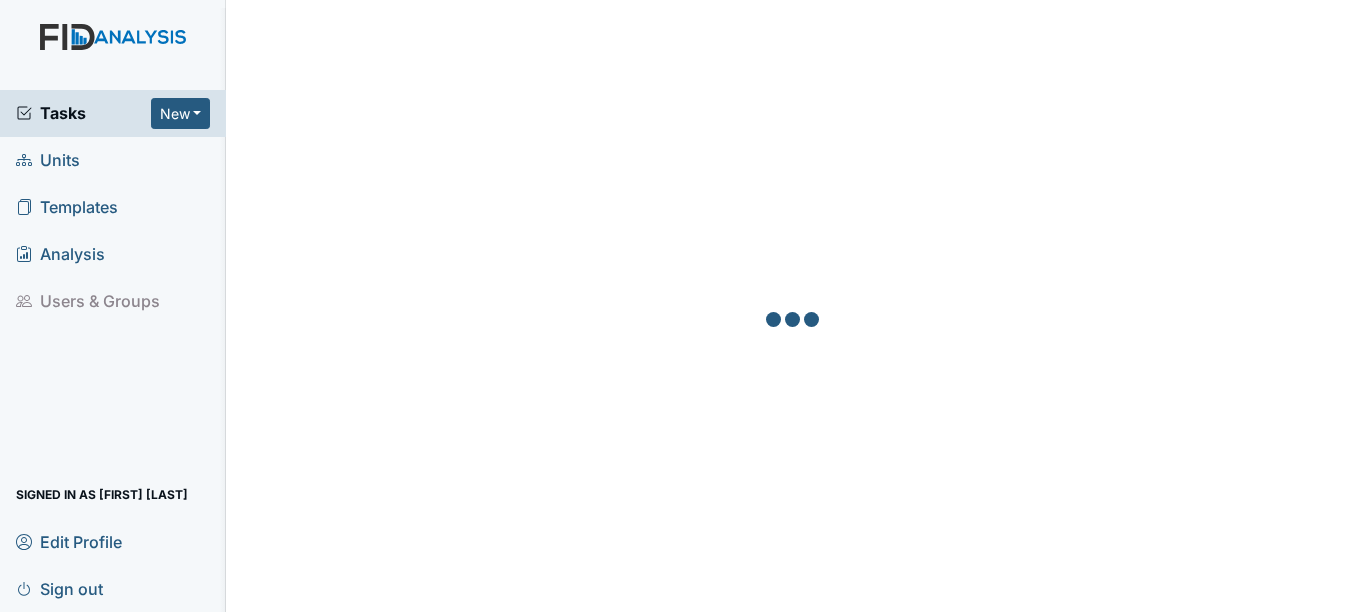 scroll, scrollTop: 0, scrollLeft: 0, axis: both 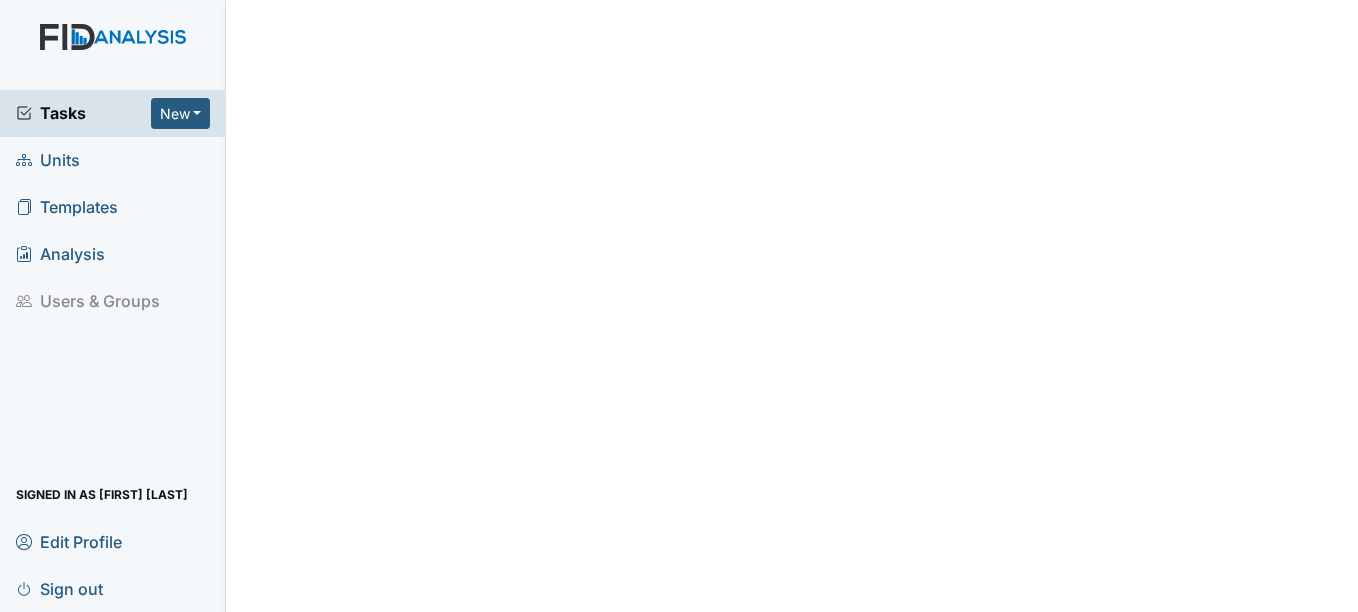 click on "Units" at bounding box center (48, 160) 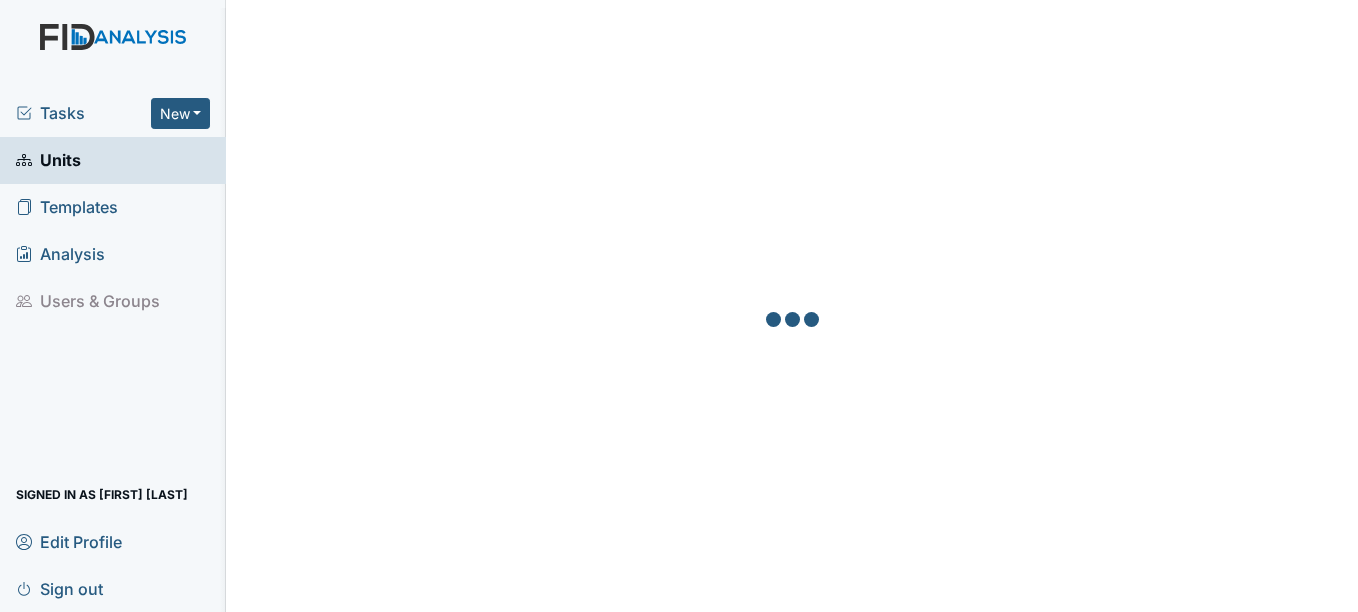 scroll, scrollTop: 0, scrollLeft: 0, axis: both 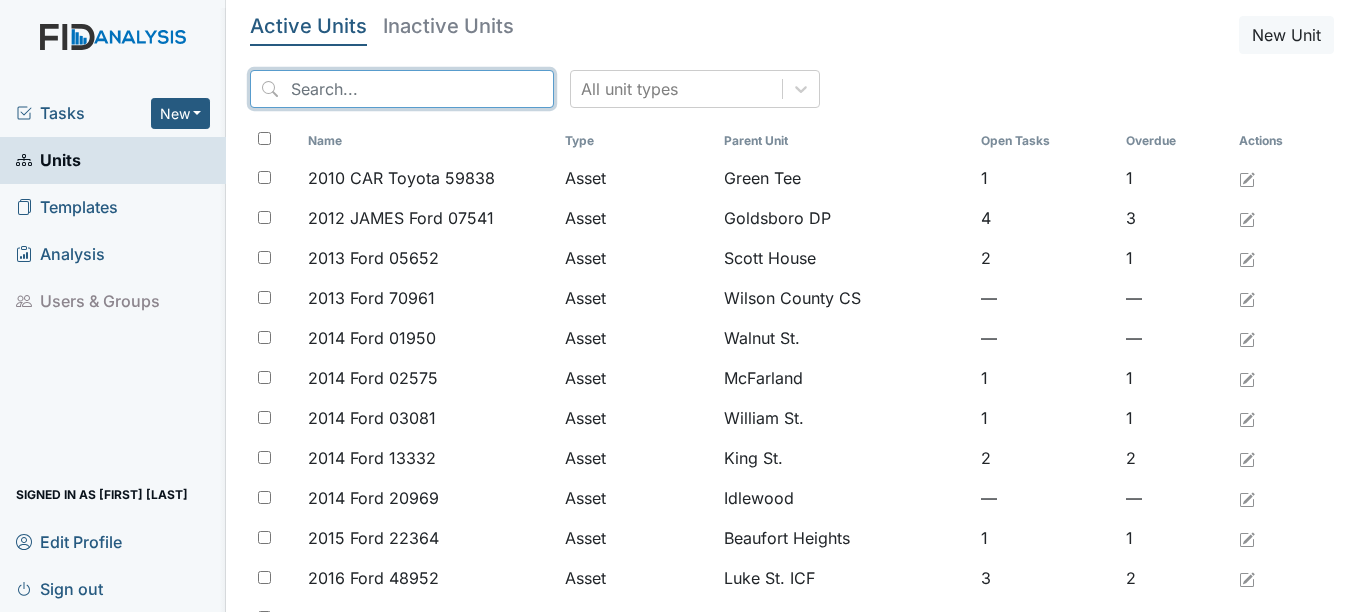 click at bounding box center (402, 89) 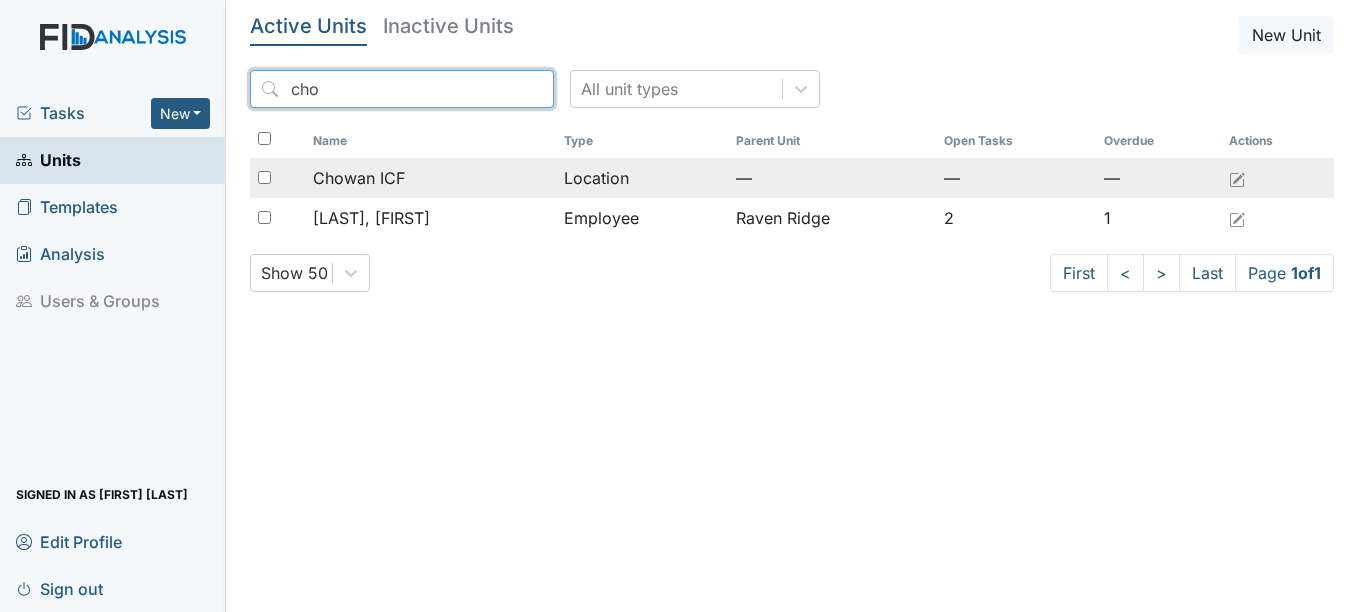 type on "cho" 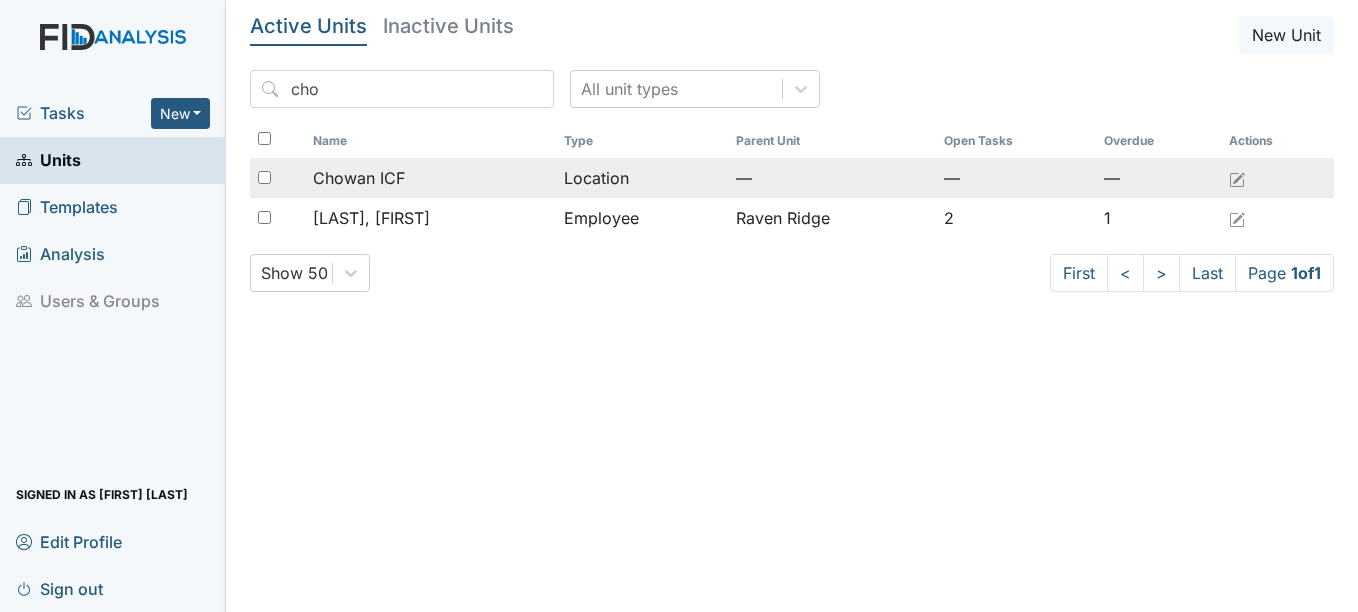 click on "Chowan ICF" at bounding box center (359, 178) 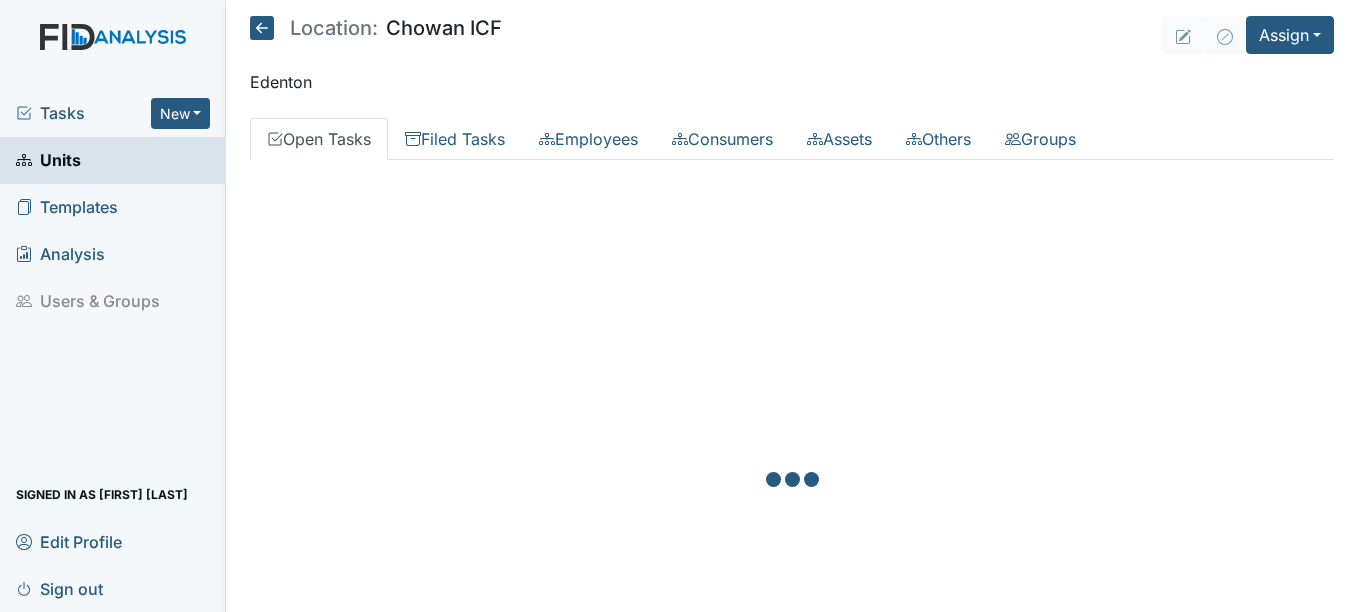 scroll, scrollTop: 0, scrollLeft: 0, axis: both 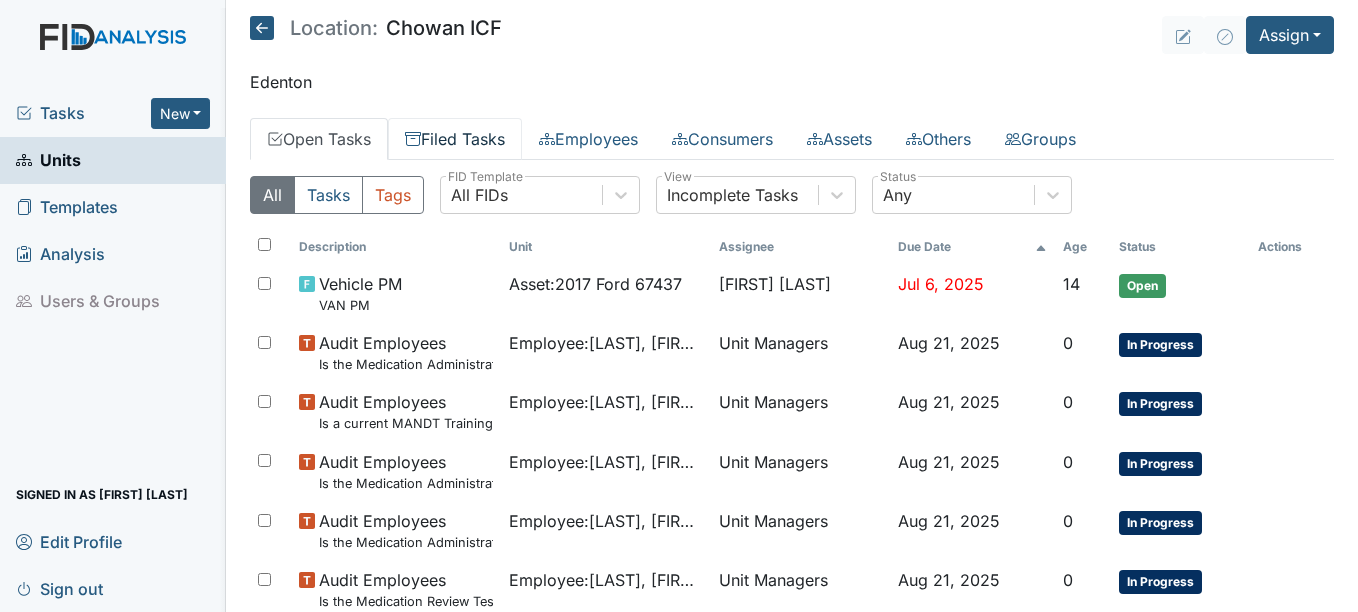 click on "Filed Tasks" at bounding box center [455, 139] 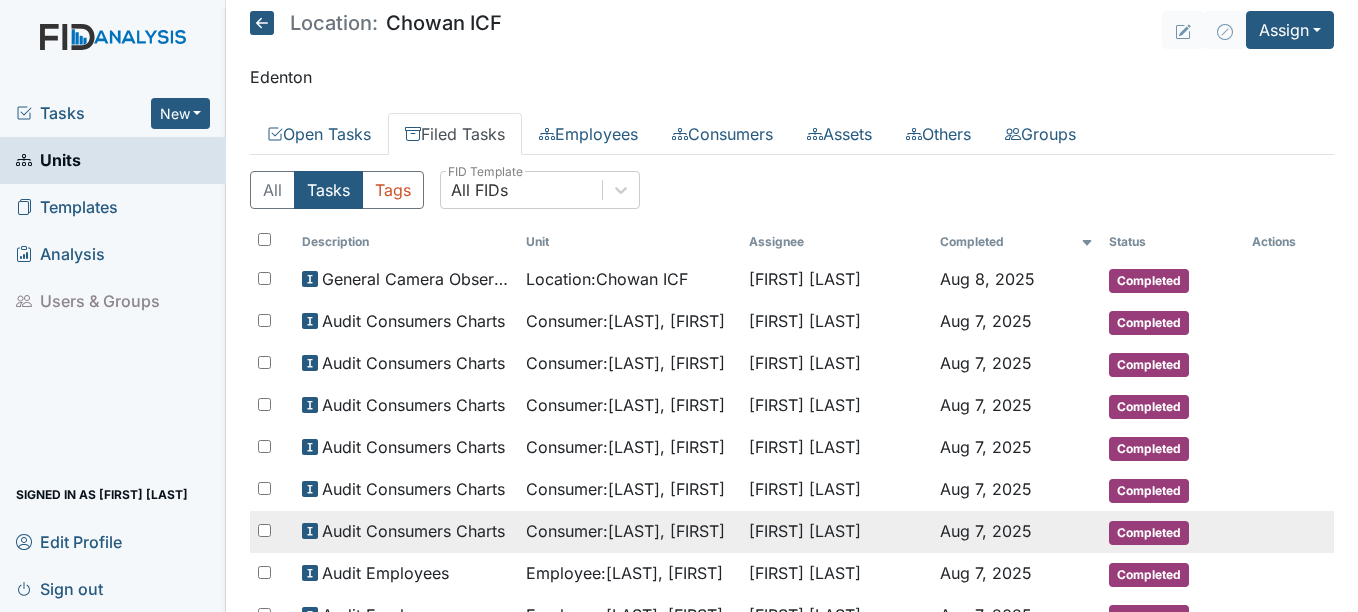 scroll, scrollTop: 0, scrollLeft: 0, axis: both 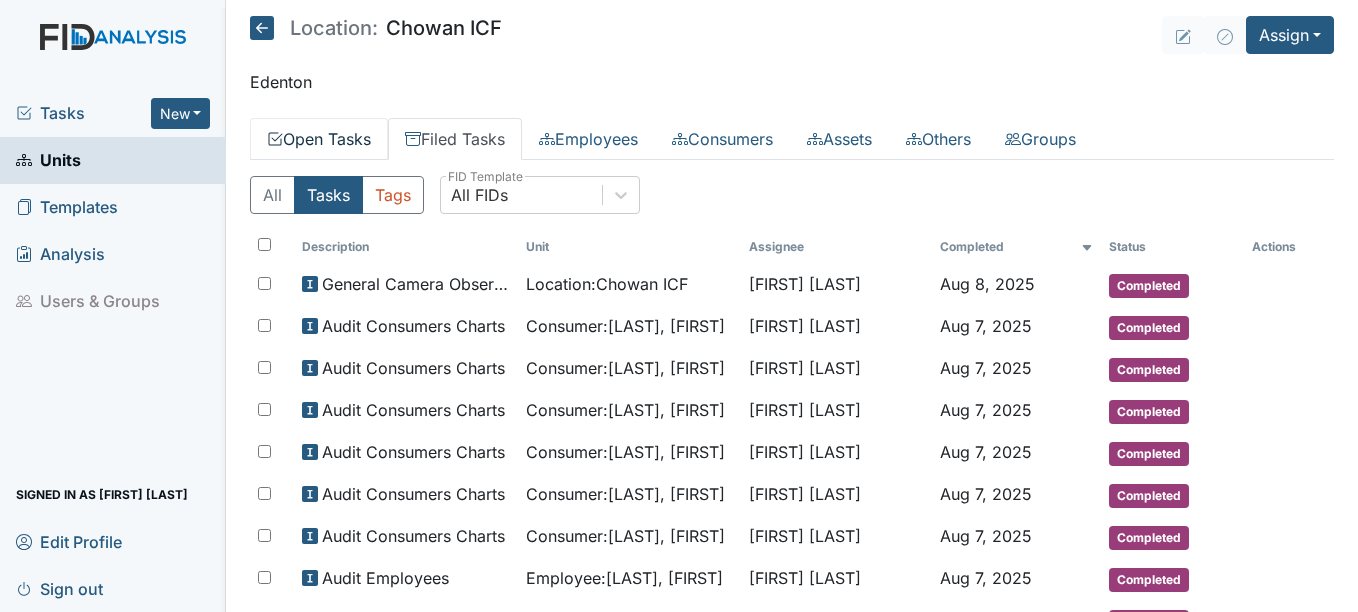 click on "Open Tasks" at bounding box center [319, 139] 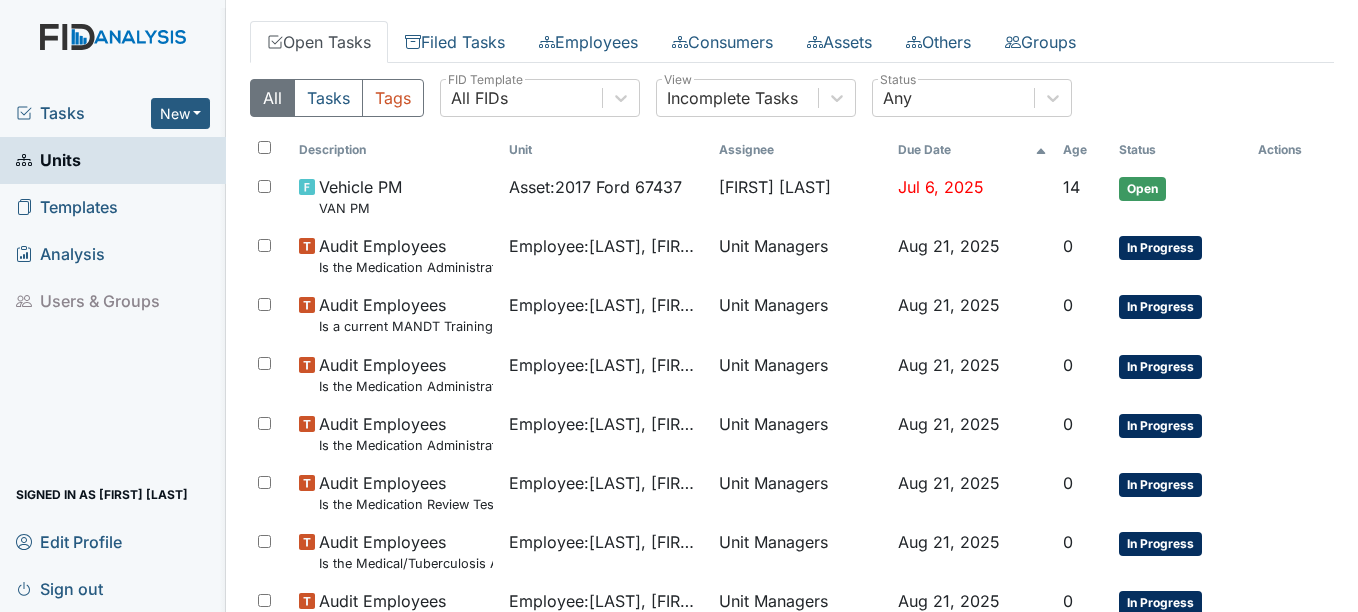 scroll, scrollTop: 0, scrollLeft: 0, axis: both 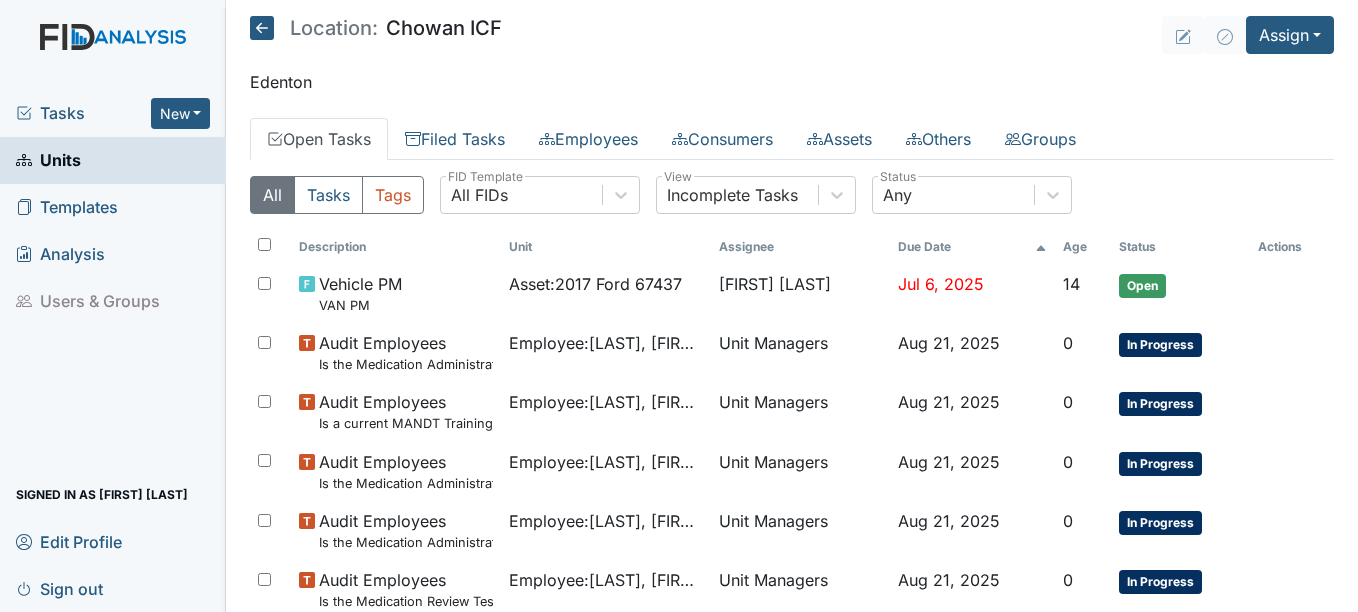 click on "Tasks" at bounding box center (83, 113) 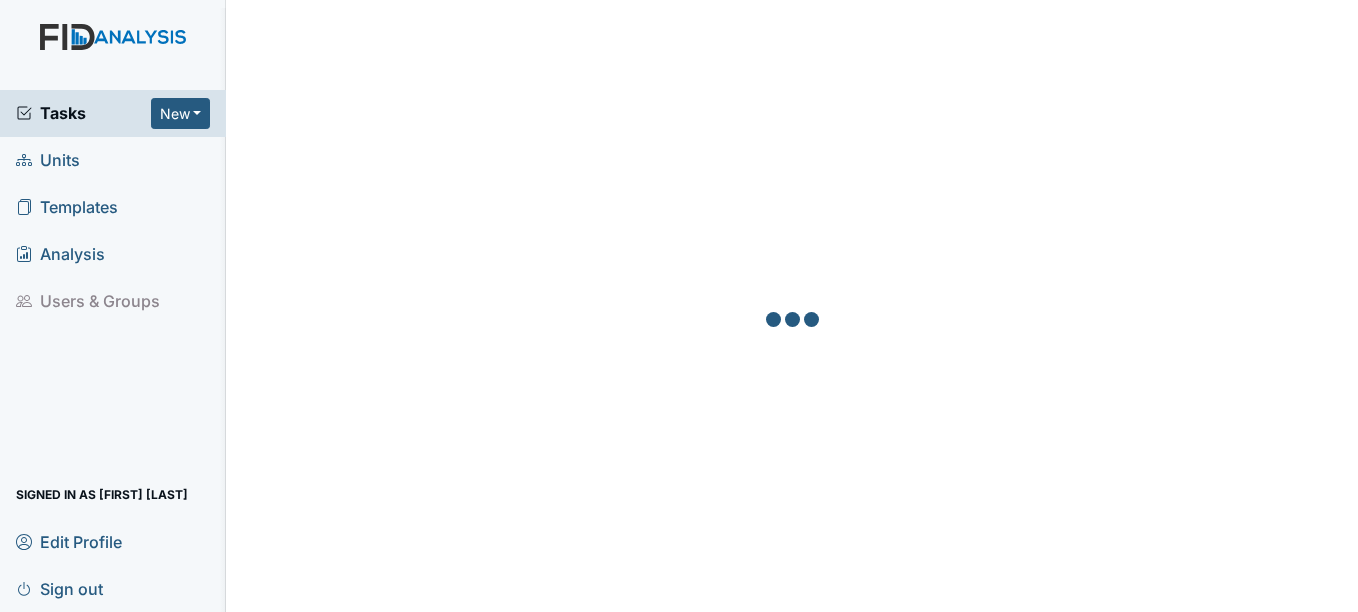 scroll, scrollTop: 0, scrollLeft: 0, axis: both 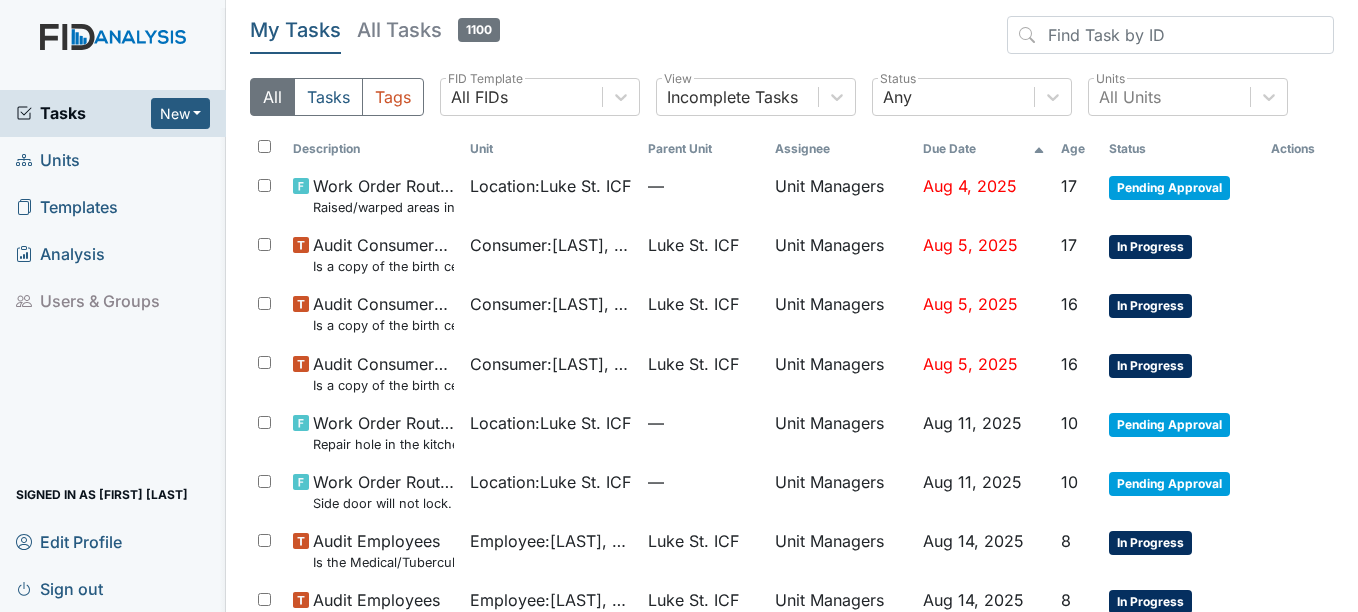 click on "Units" at bounding box center [48, 160] 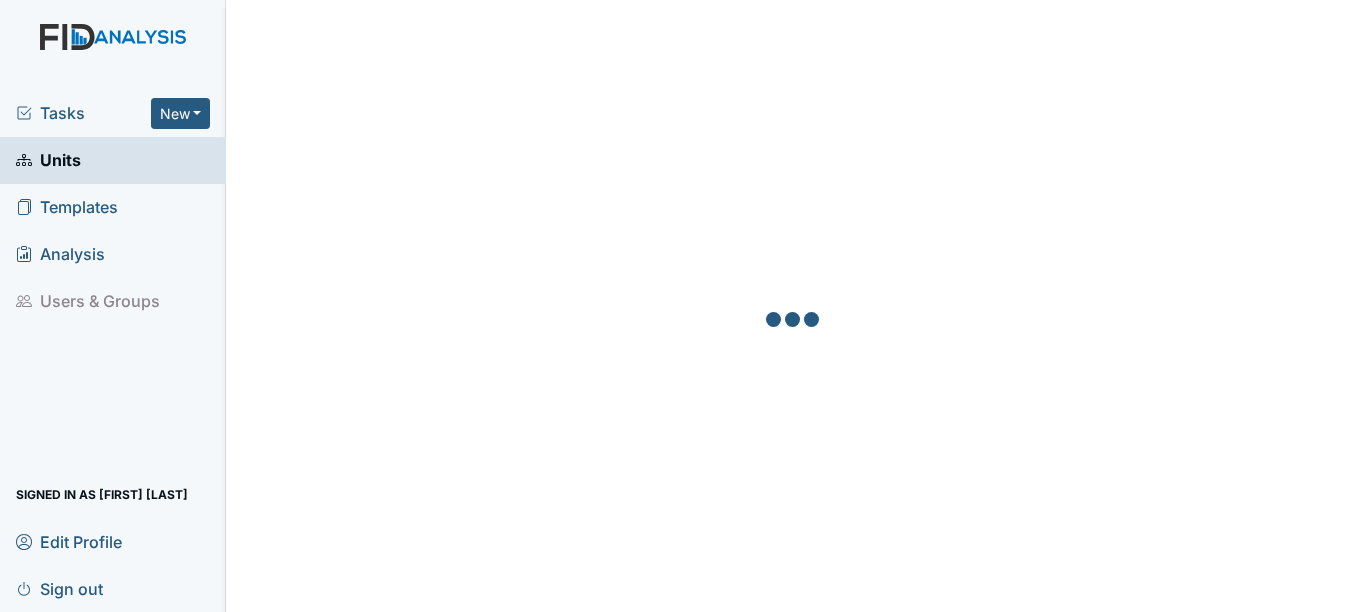 scroll, scrollTop: 0, scrollLeft: 0, axis: both 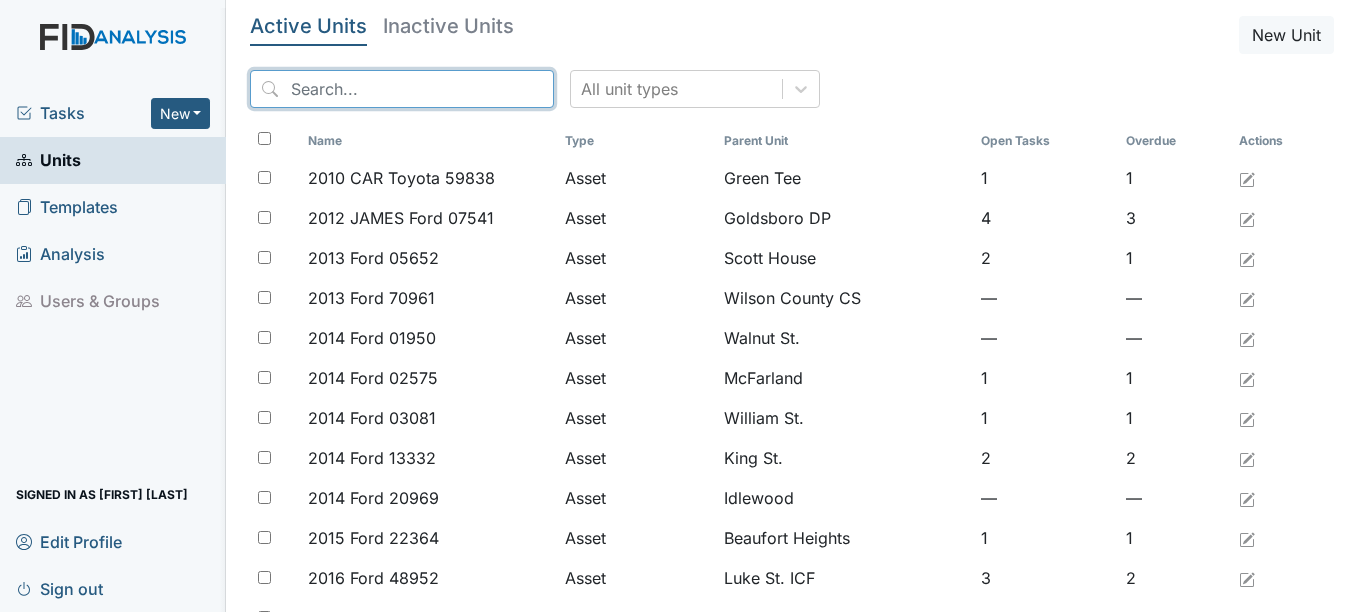 click at bounding box center [402, 89] 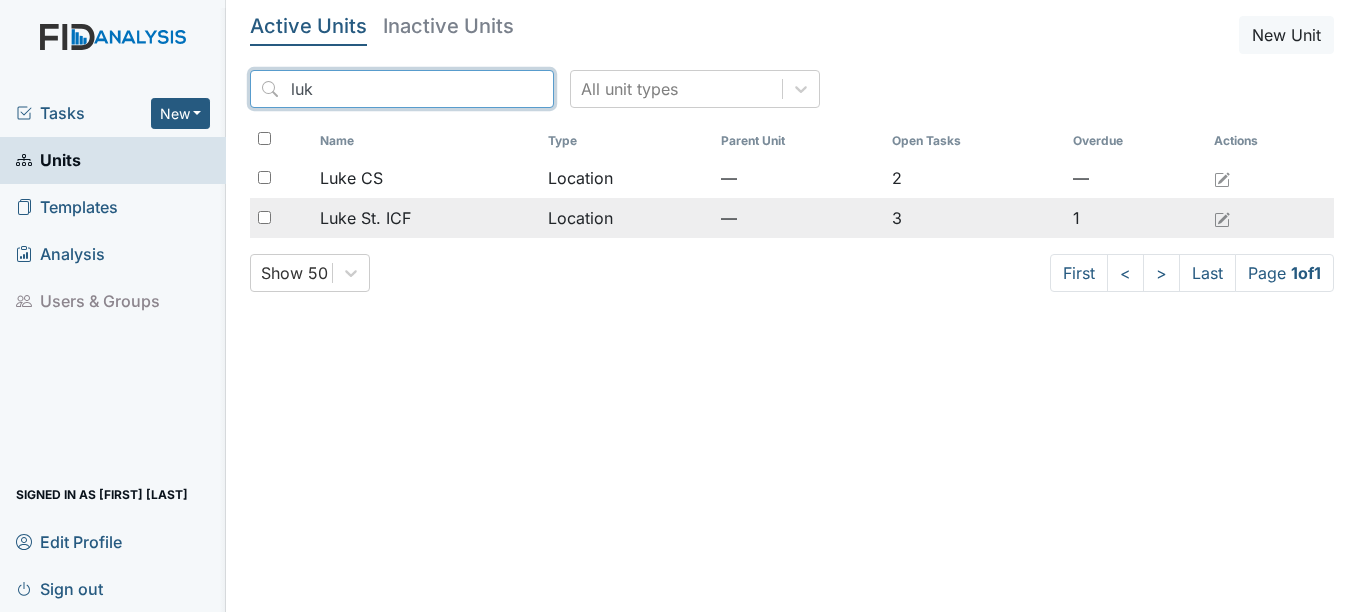 type on "luk" 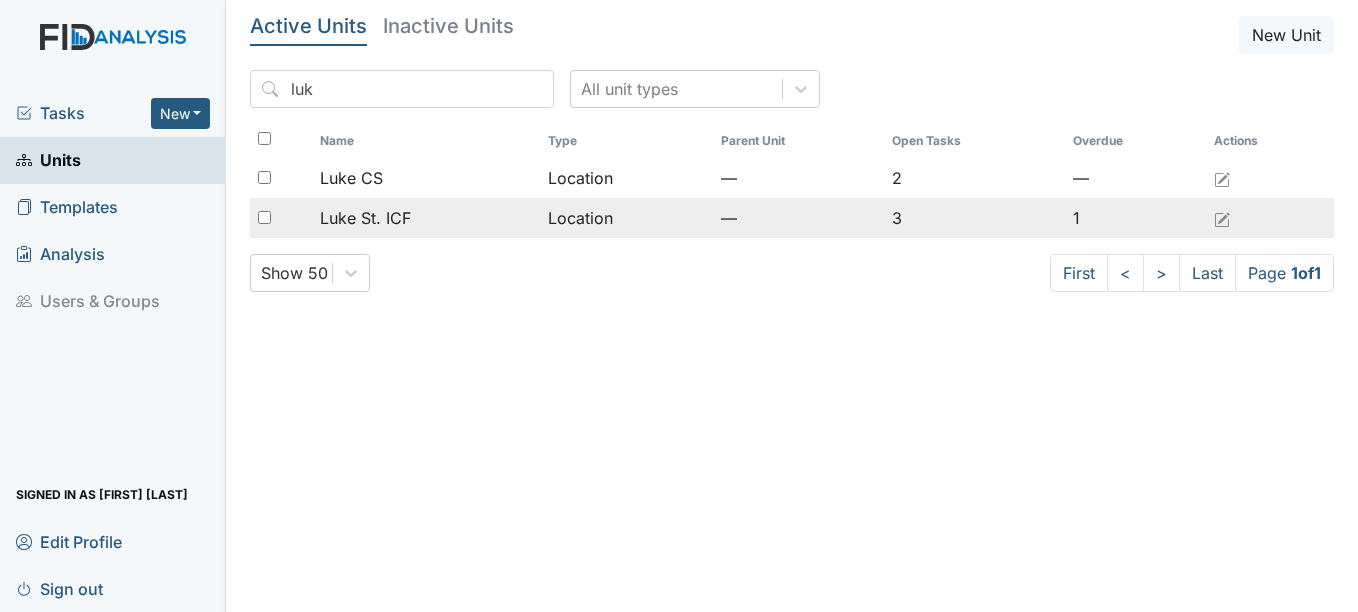 click on "Luke St. ICF" at bounding box center [426, 218] 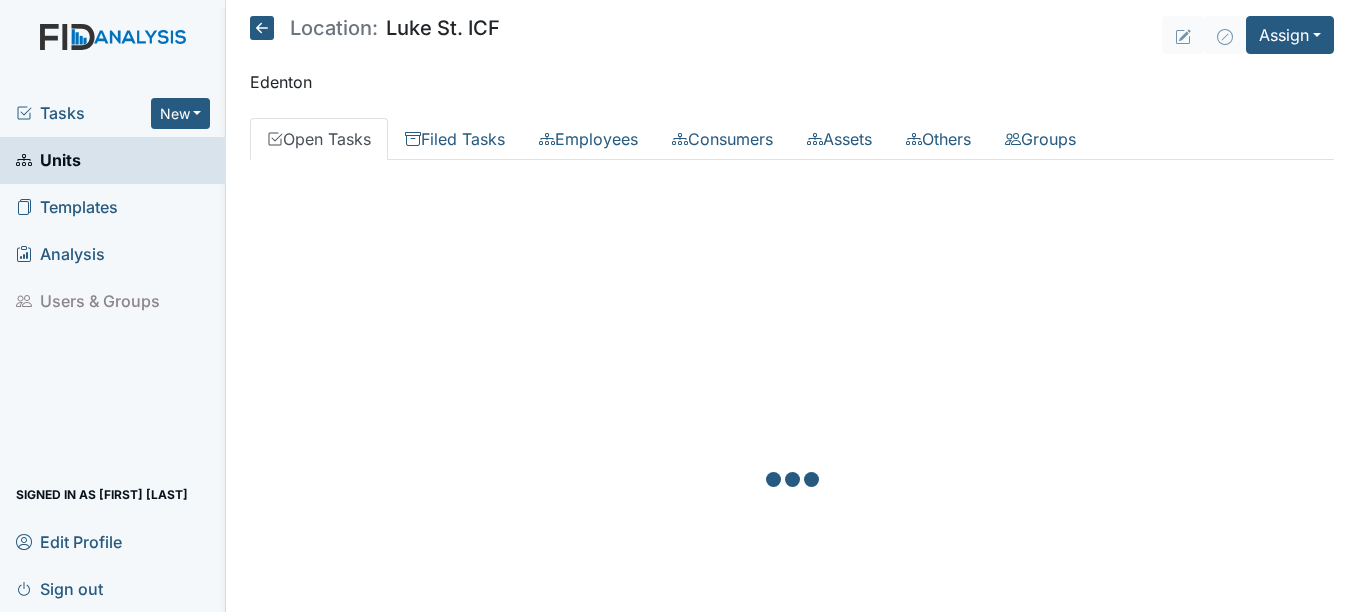 scroll, scrollTop: 0, scrollLeft: 0, axis: both 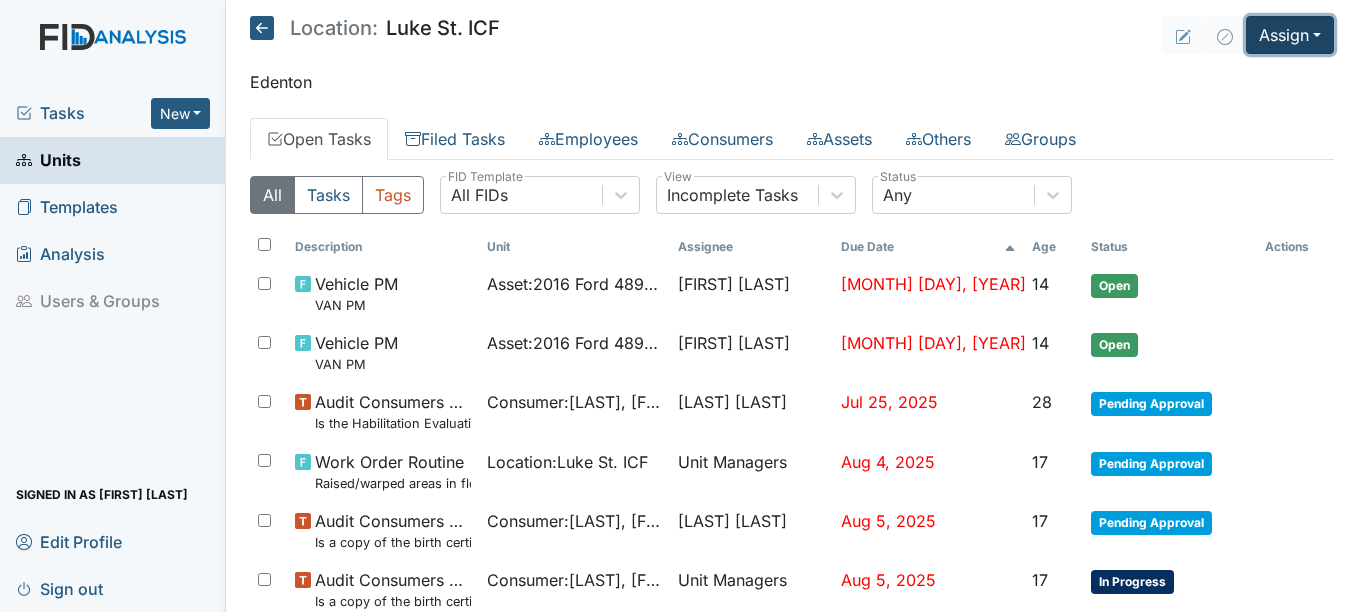 click on "Assign" at bounding box center (1290, 35) 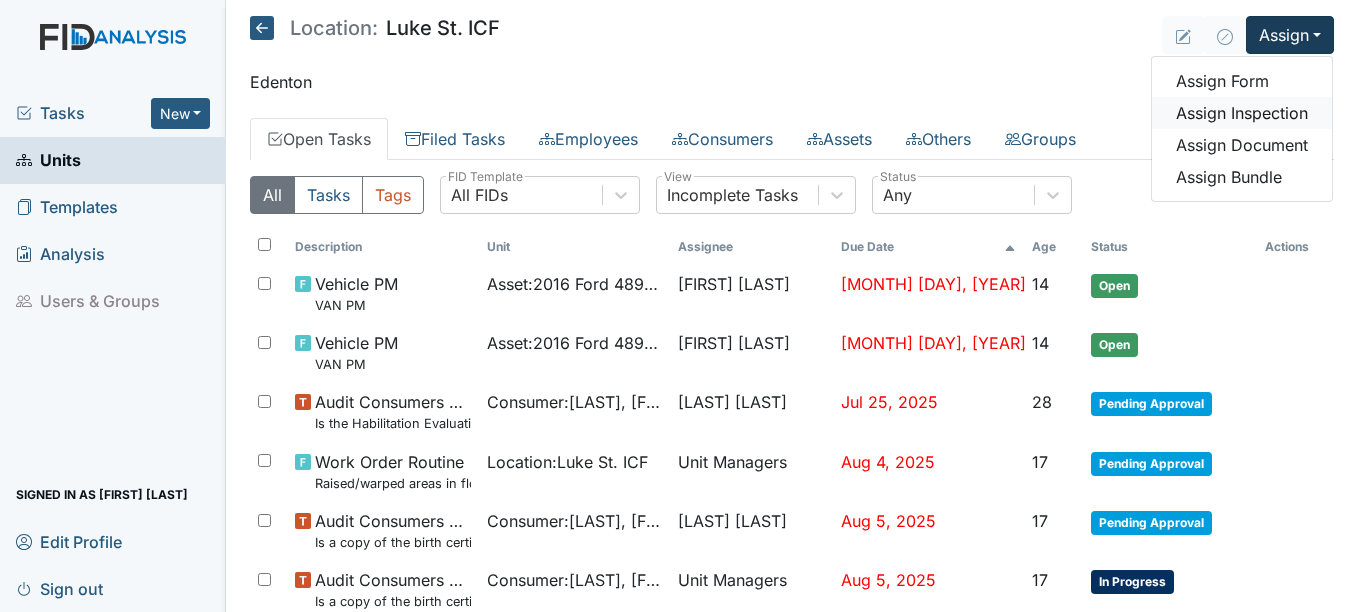 click on "Assign Inspection" at bounding box center [1242, 113] 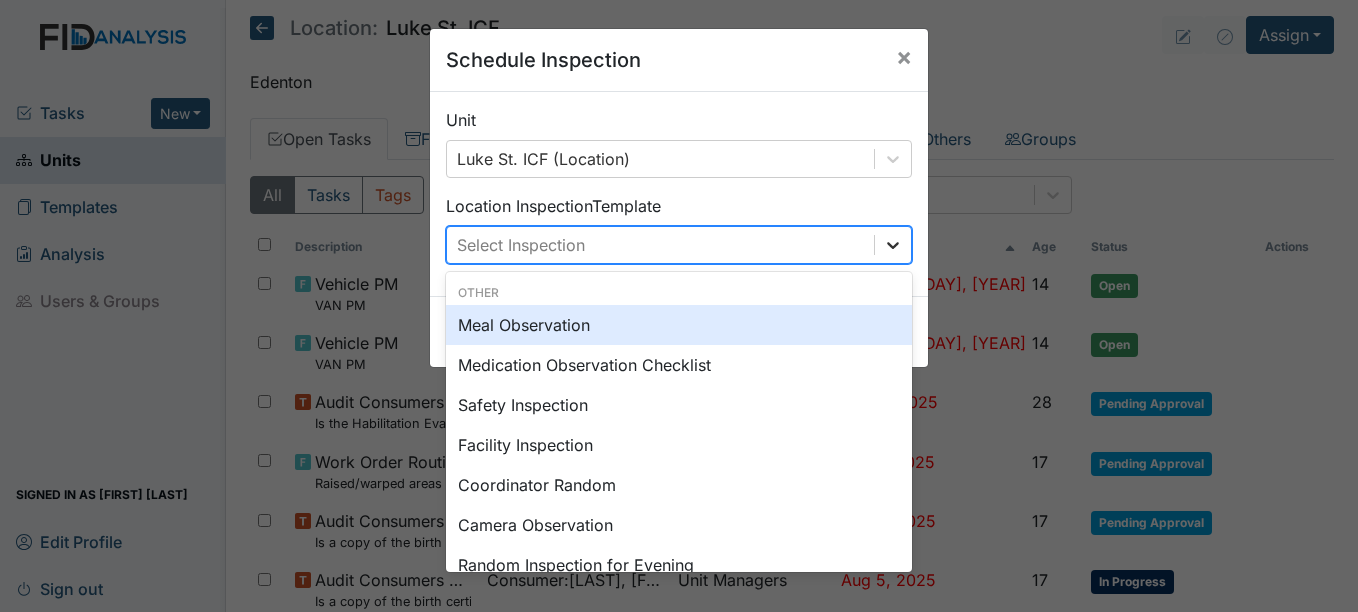 click 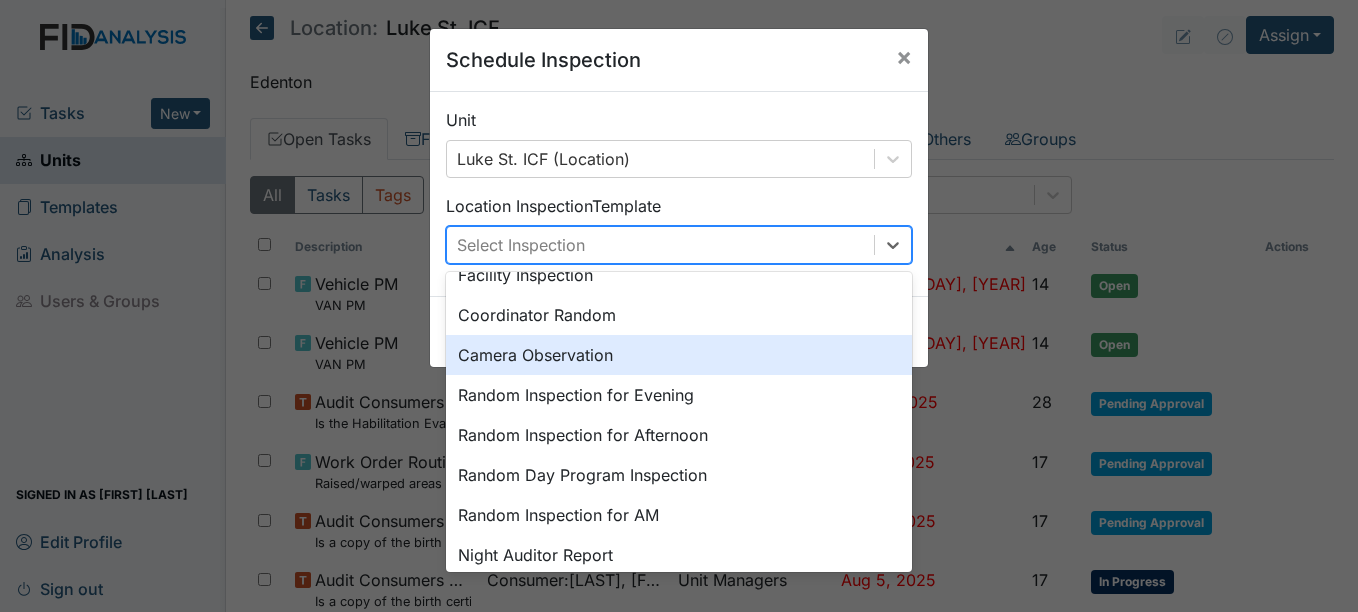 scroll, scrollTop: 345, scrollLeft: 0, axis: vertical 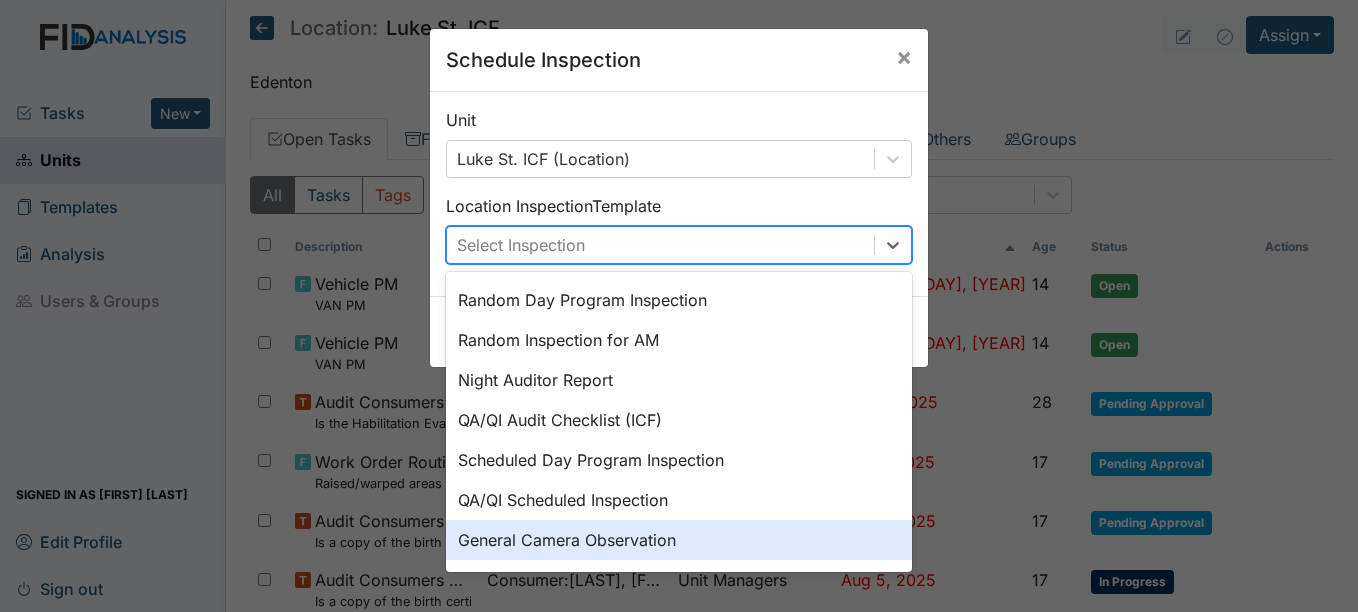 click on "General Camera Observation" at bounding box center (679, 540) 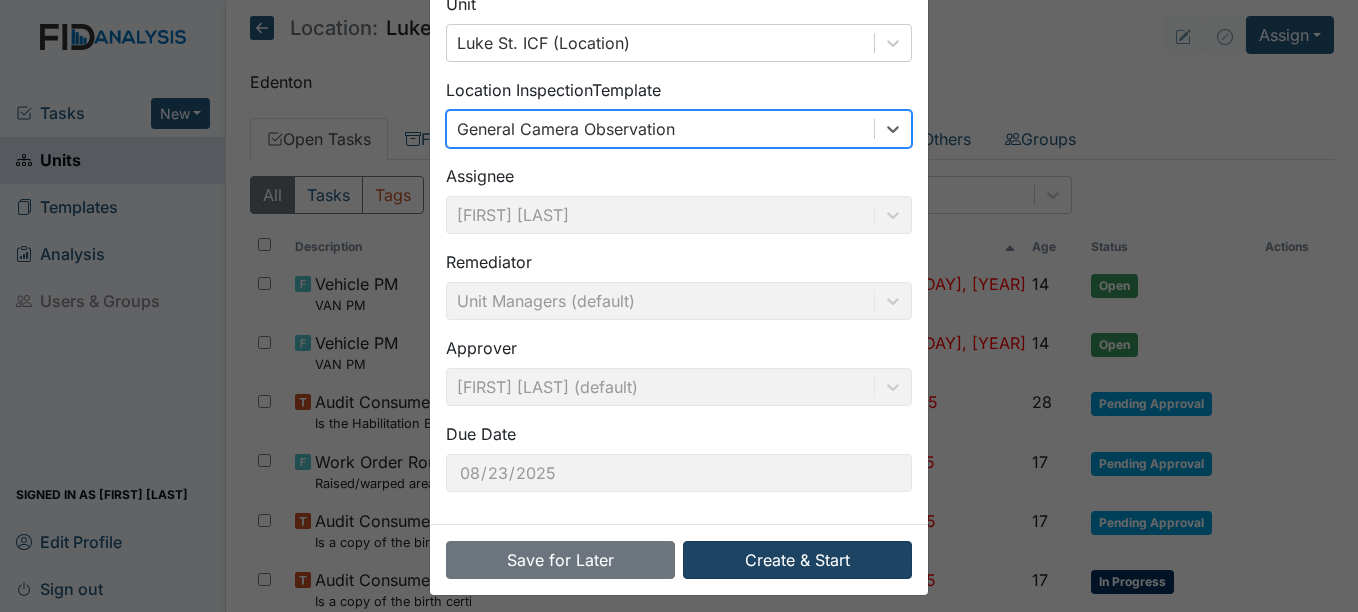 scroll, scrollTop: 128, scrollLeft: 0, axis: vertical 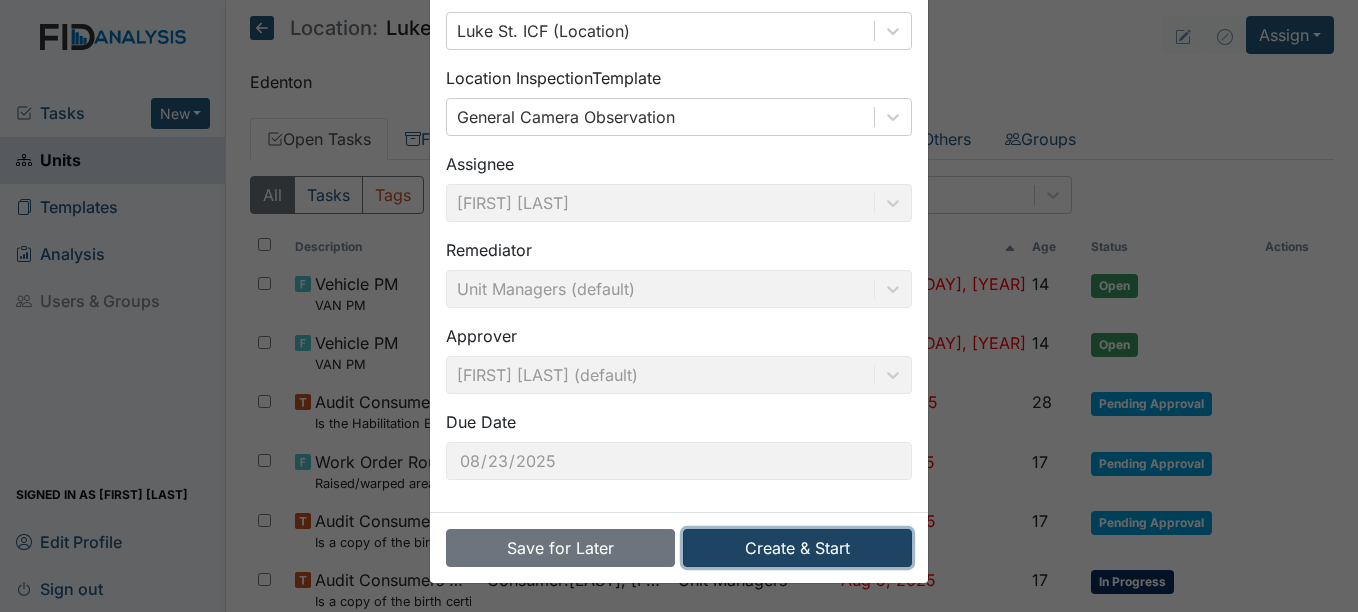 click on "Create & Start" at bounding box center [797, 548] 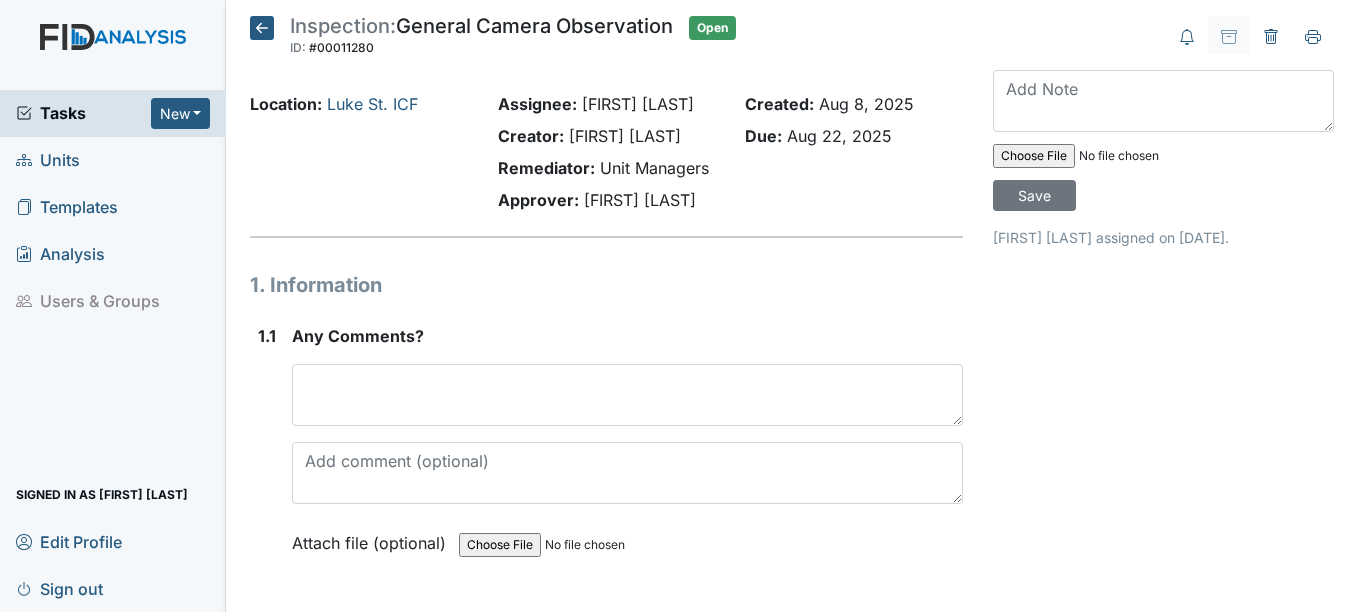 scroll, scrollTop: 0, scrollLeft: 0, axis: both 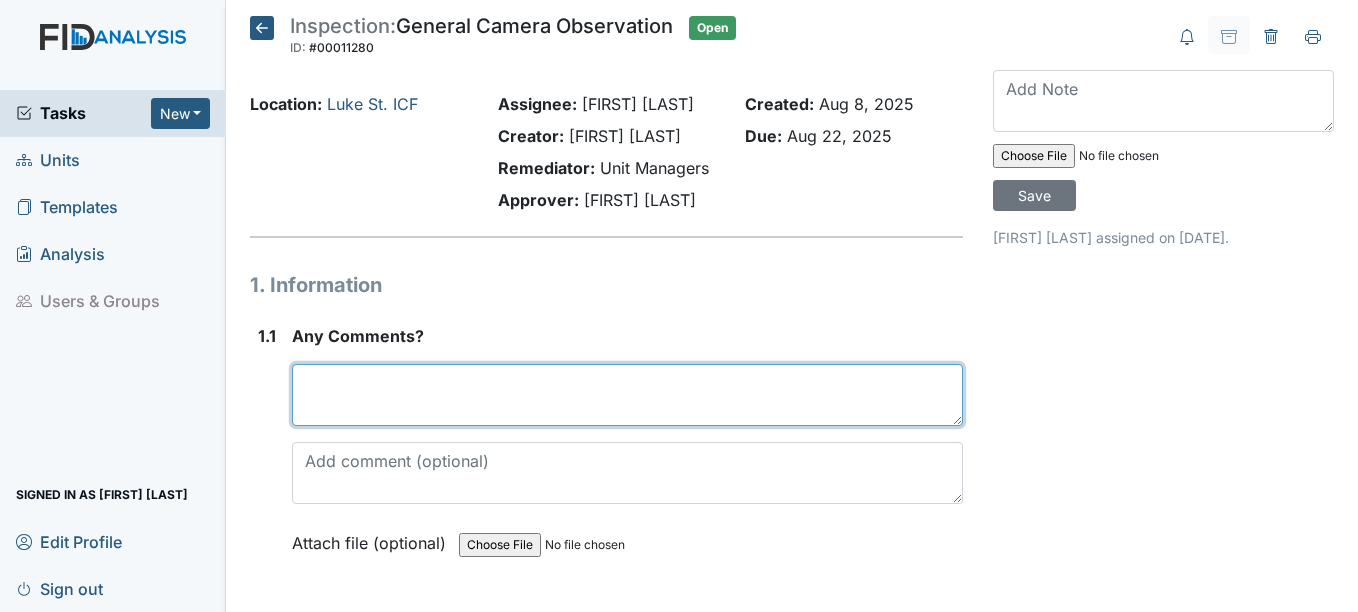 click at bounding box center (627, 395) 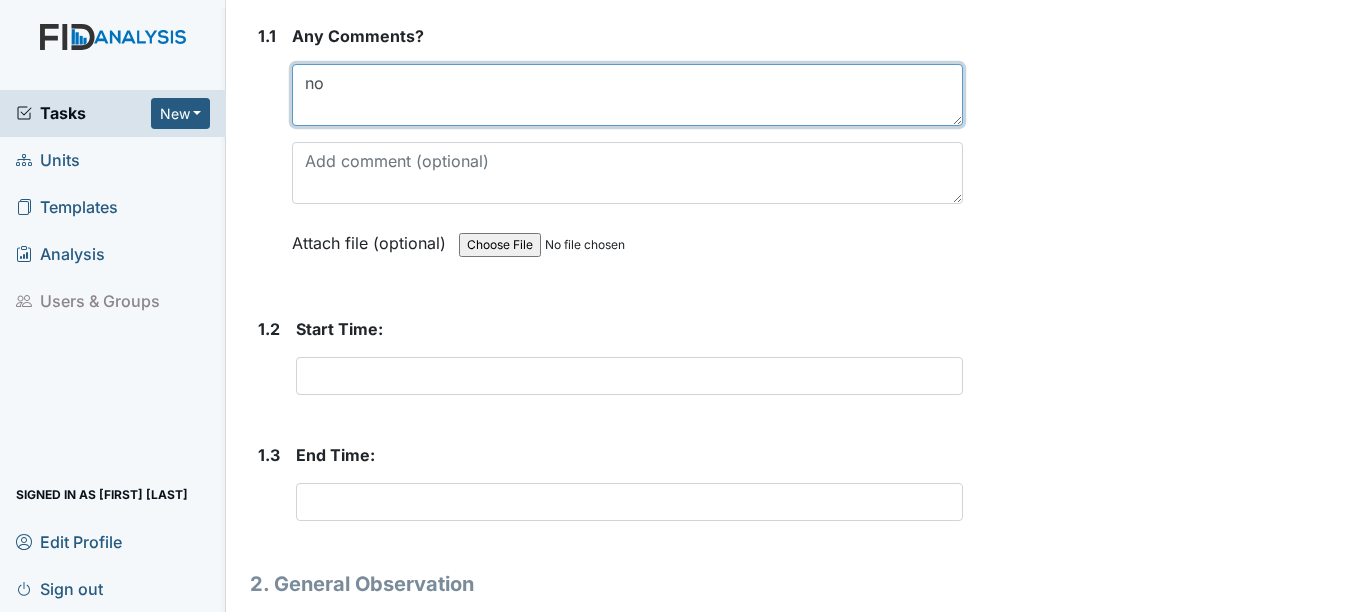 scroll, scrollTop: 400, scrollLeft: 0, axis: vertical 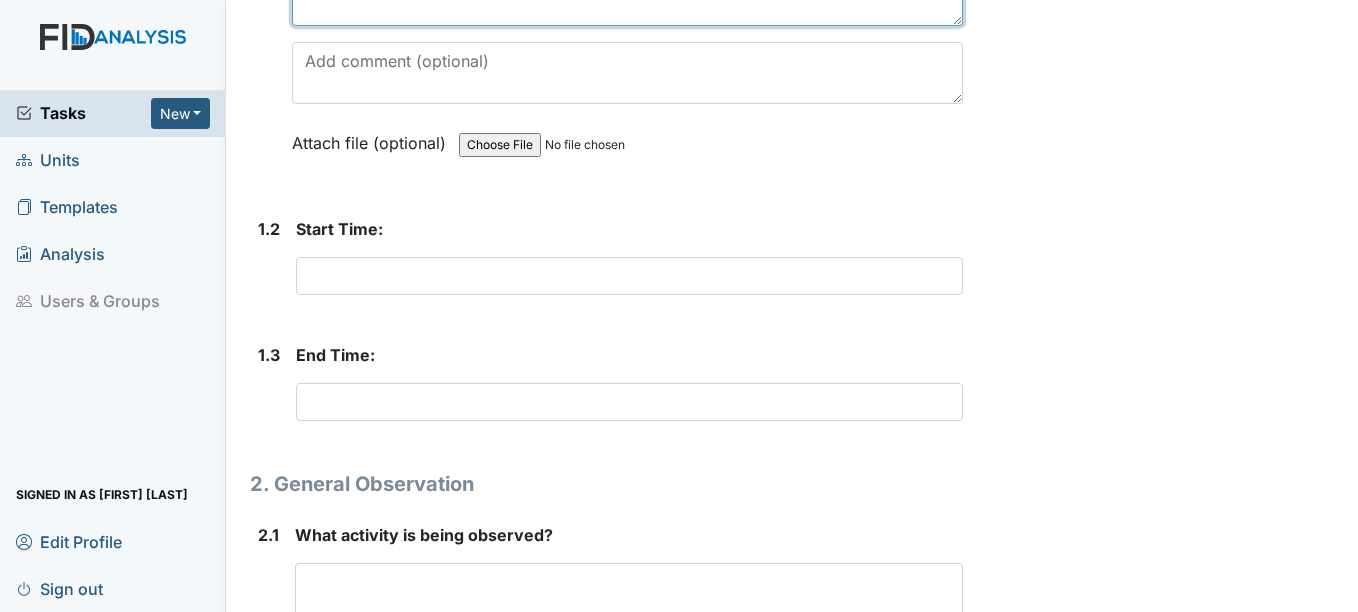 type on "no" 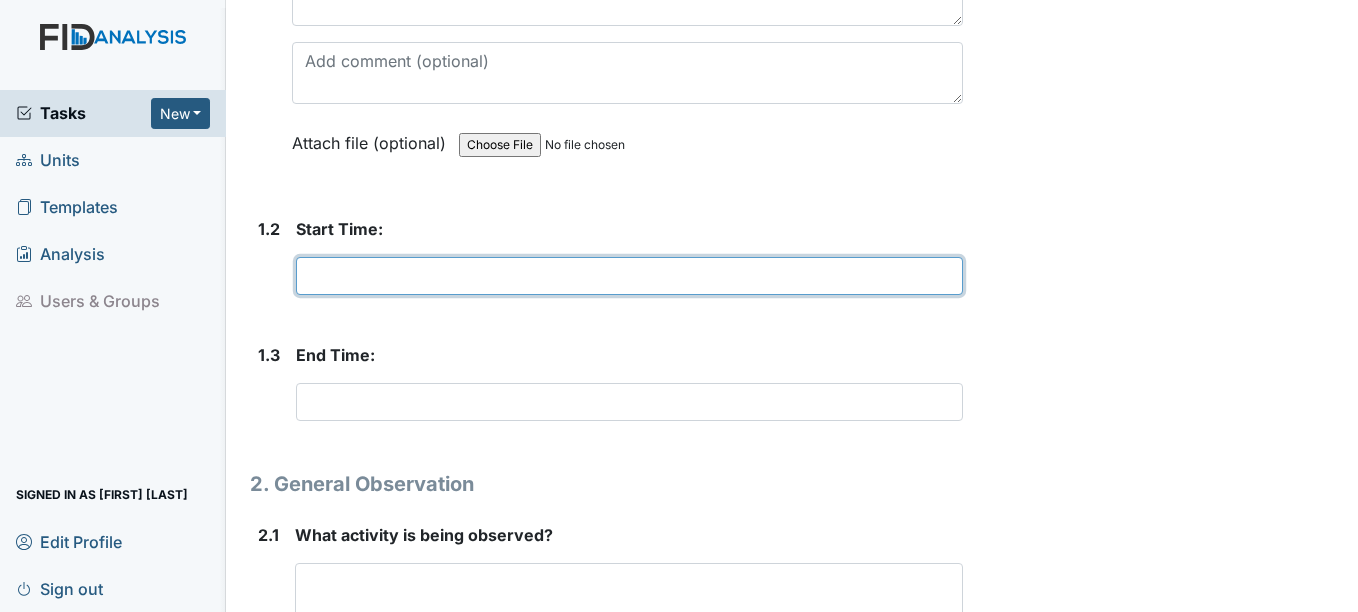 click at bounding box center [629, 276] 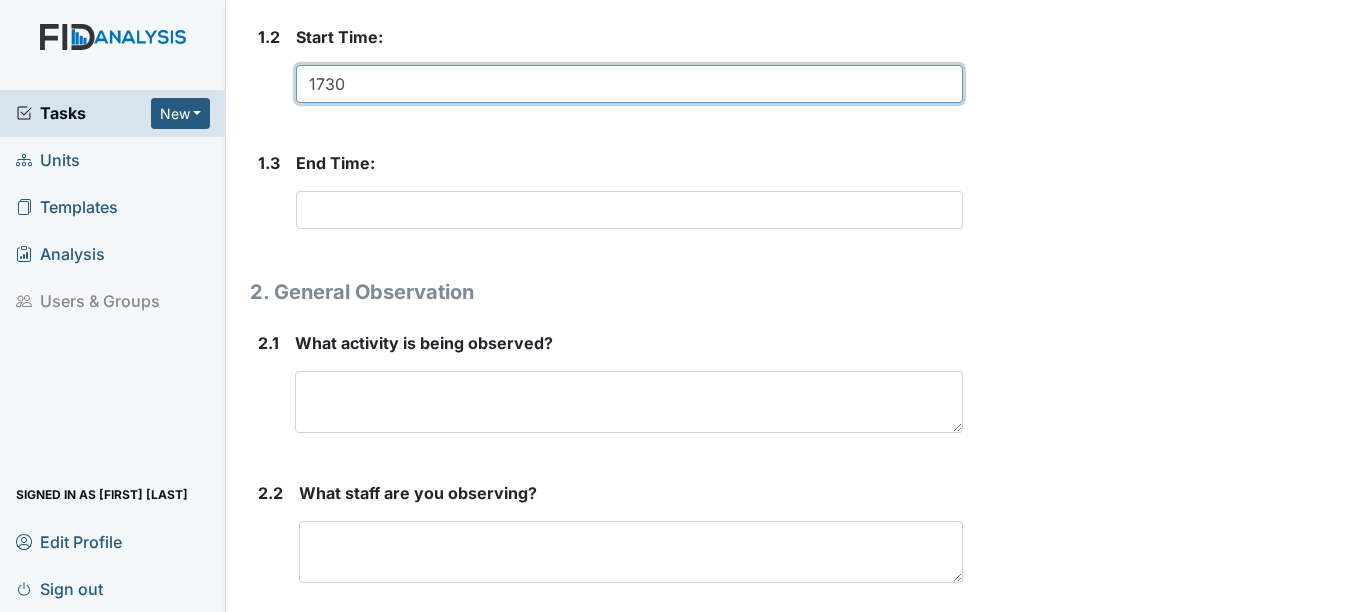 scroll, scrollTop: 600, scrollLeft: 0, axis: vertical 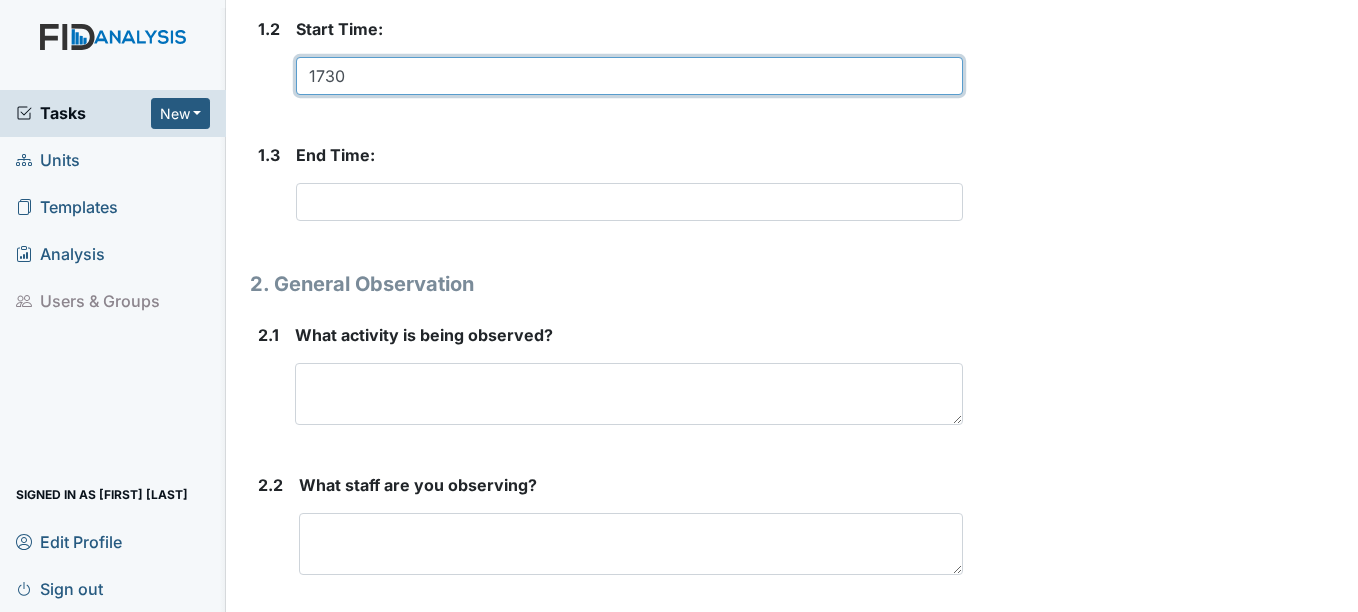 type on "1730" 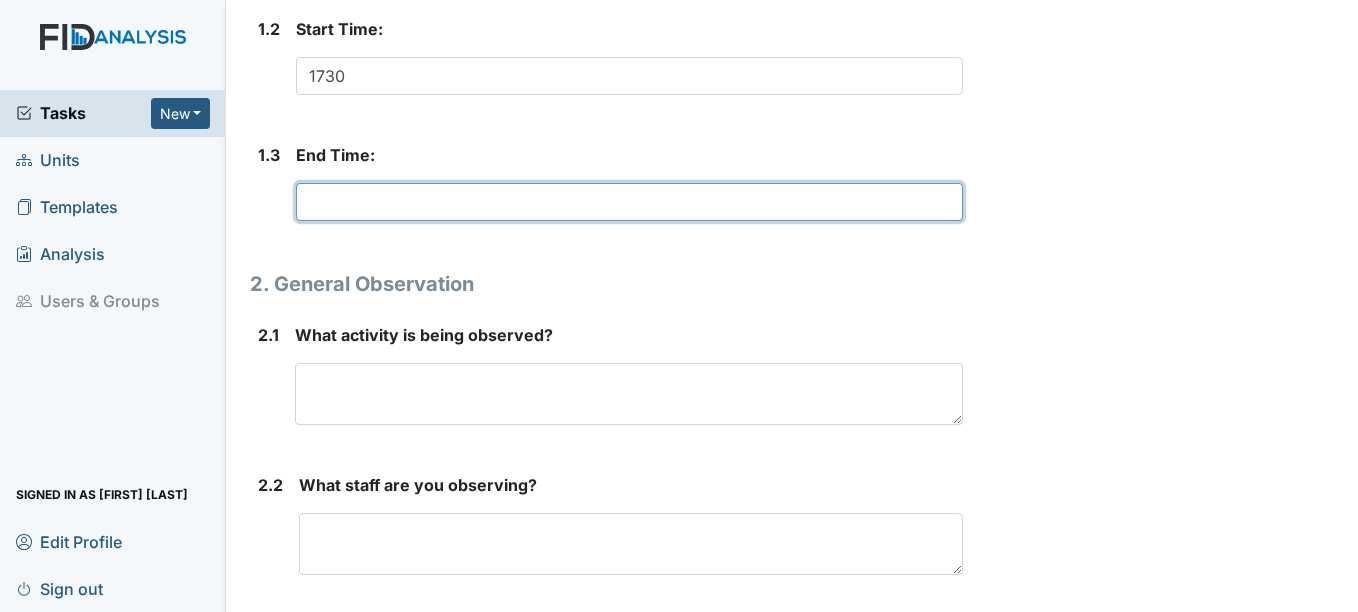 click at bounding box center [629, 202] 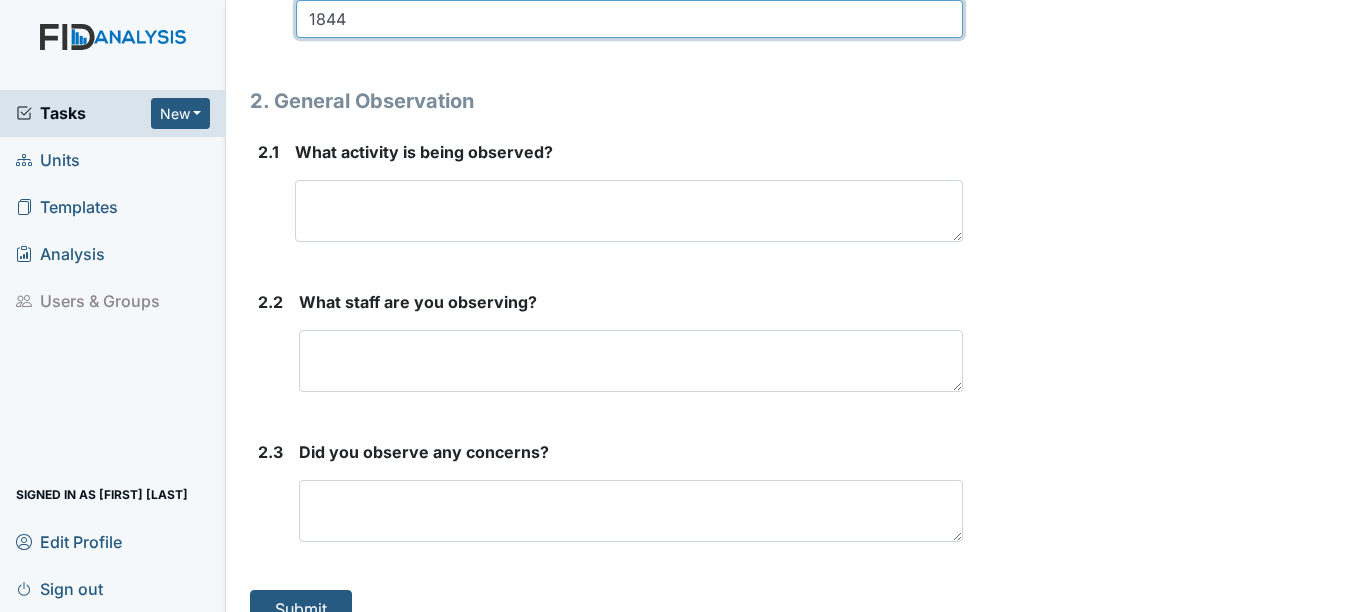 scroll, scrollTop: 800, scrollLeft: 0, axis: vertical 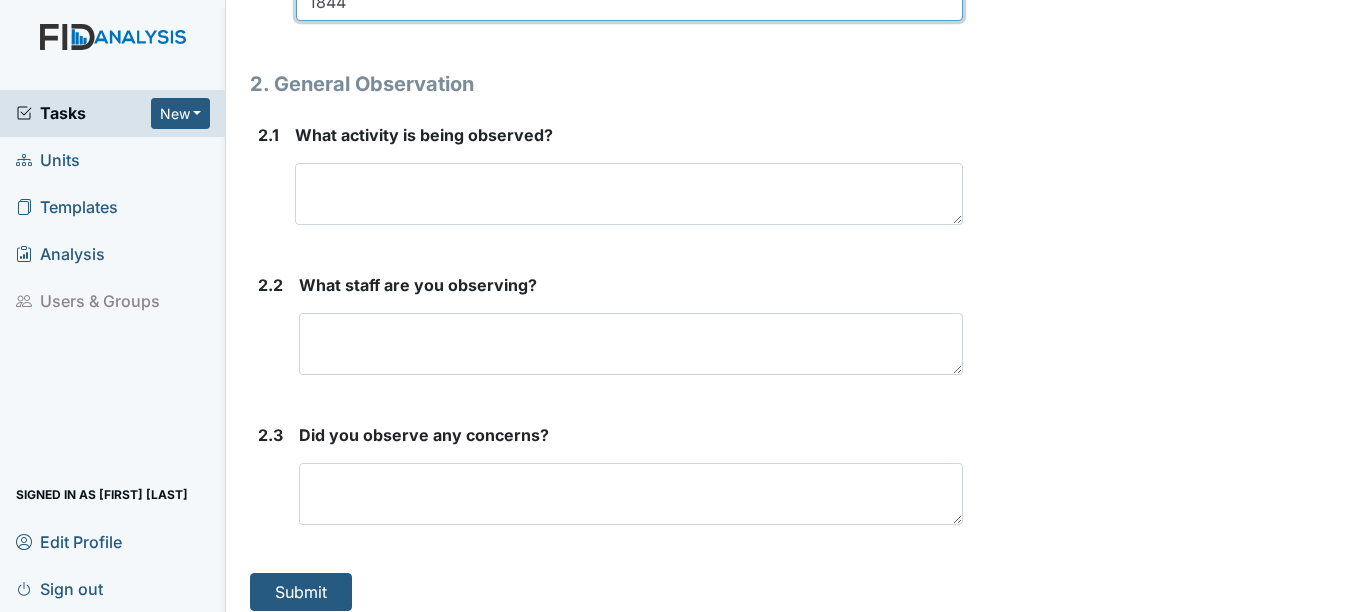 type on "1844" 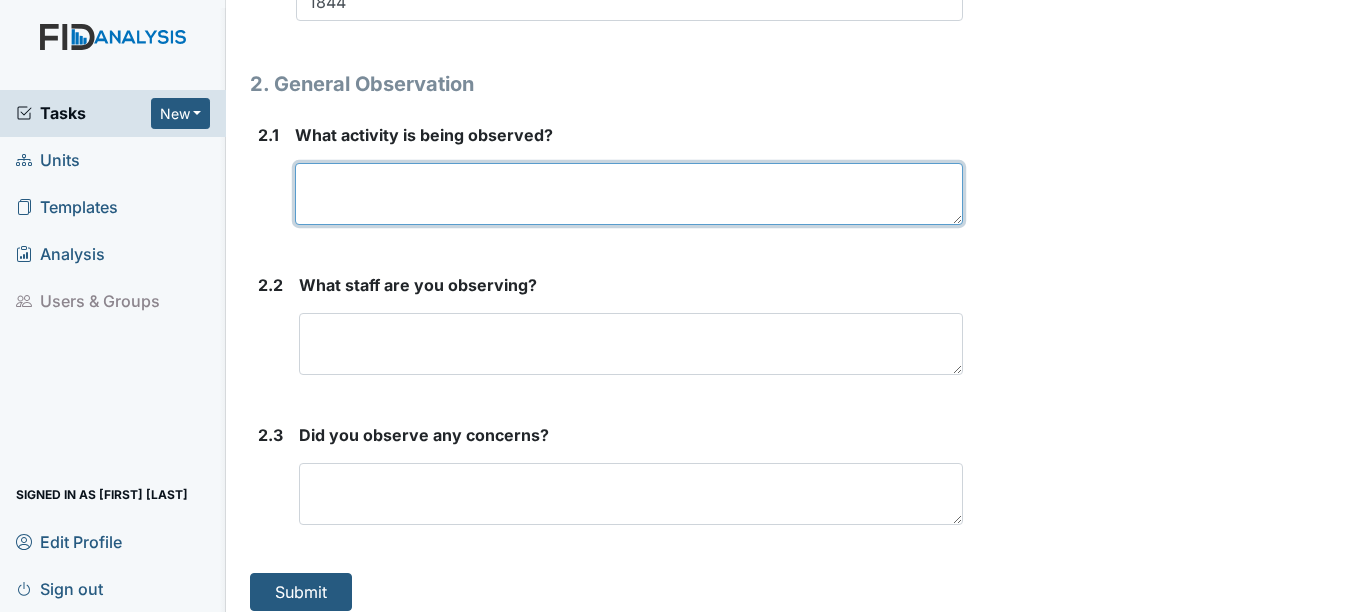 click at bounding box center [628, 194] 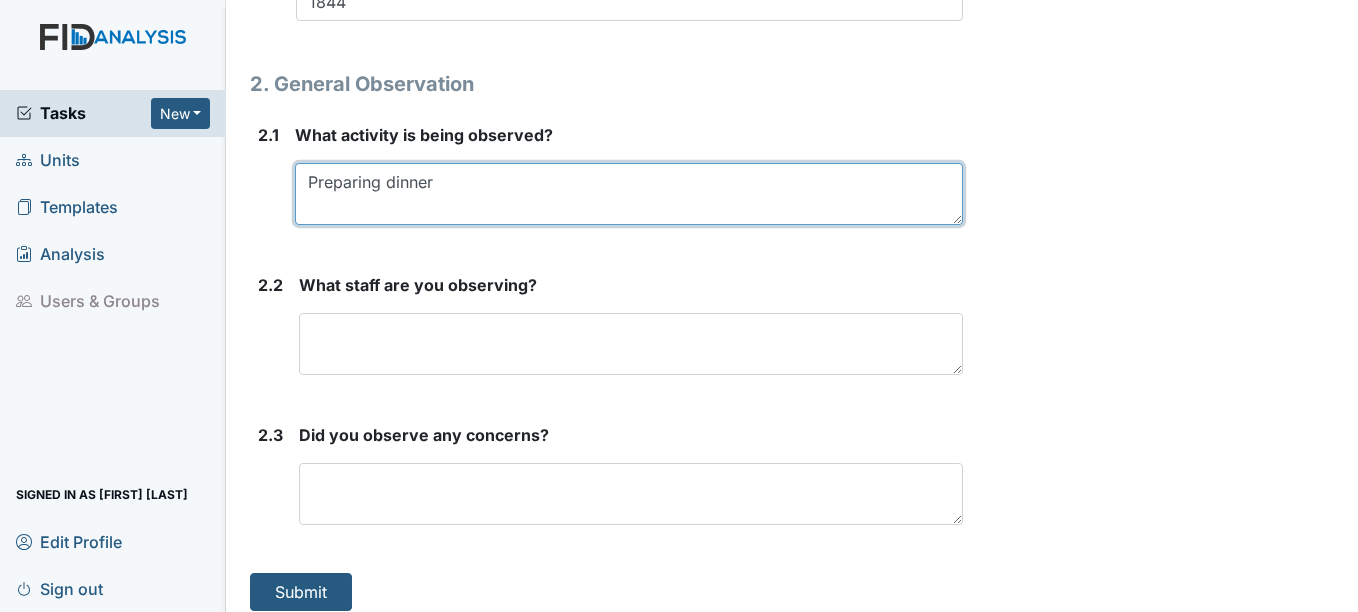 type on "Preparing dinner" 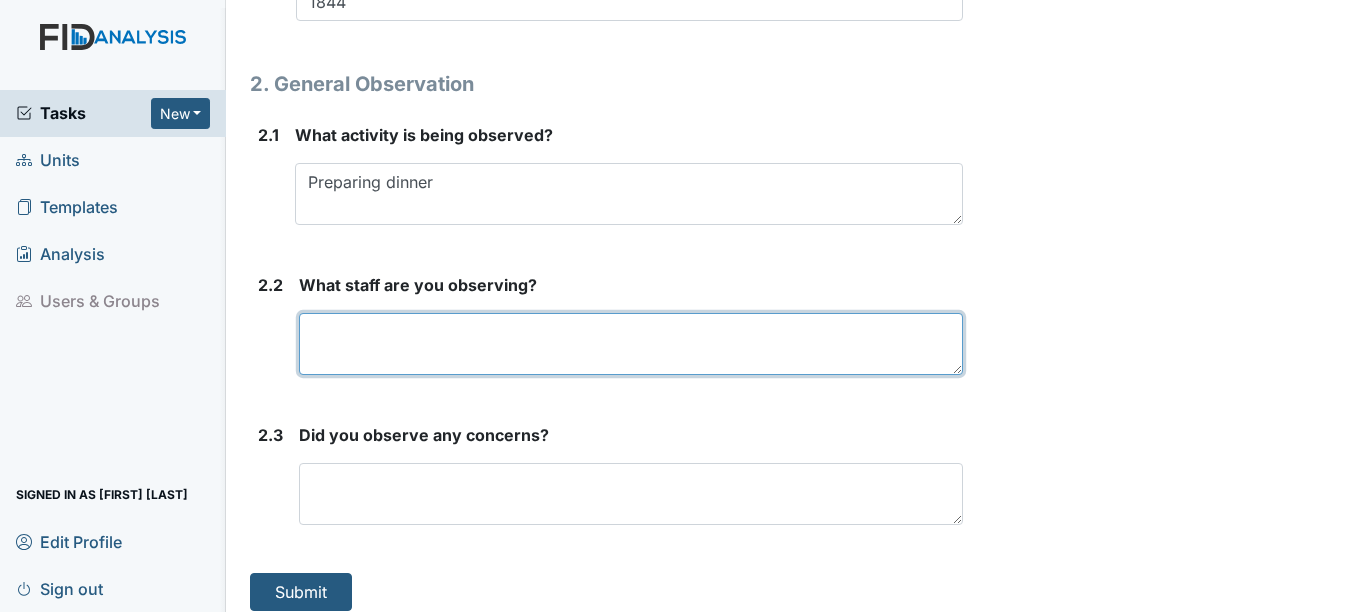click at bounding box center (630, 344) 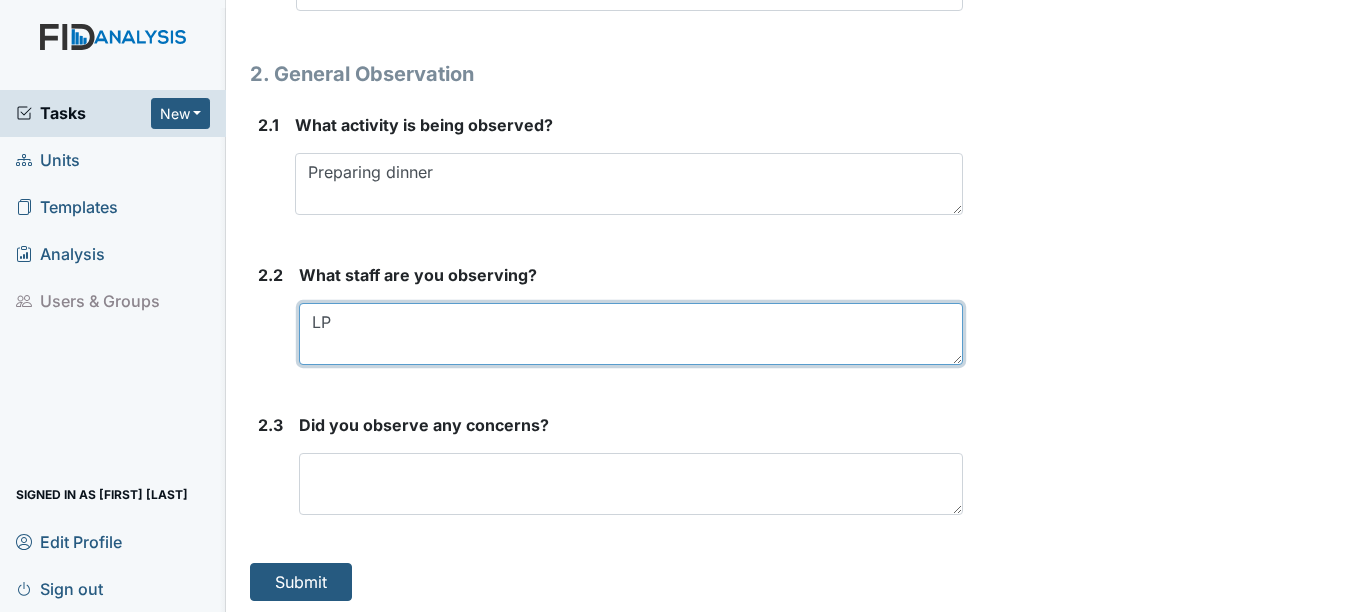 scroll, scrollTop: 815, scrollLeft: 0, axis: vertical 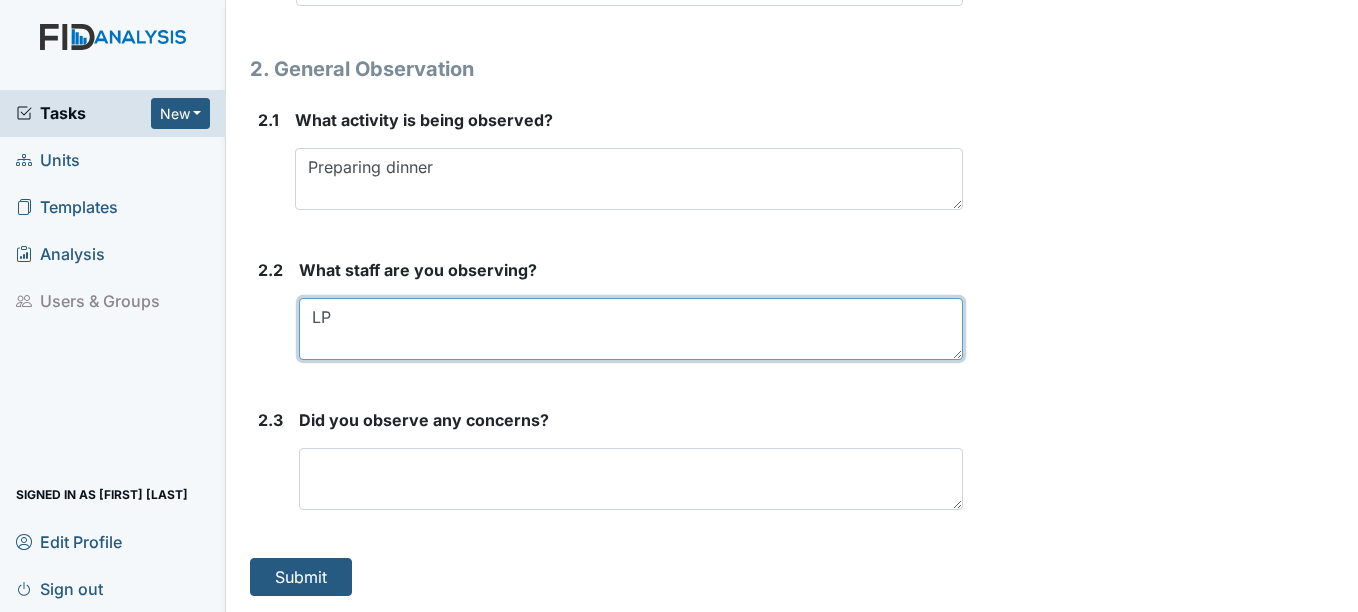 type on "LP" 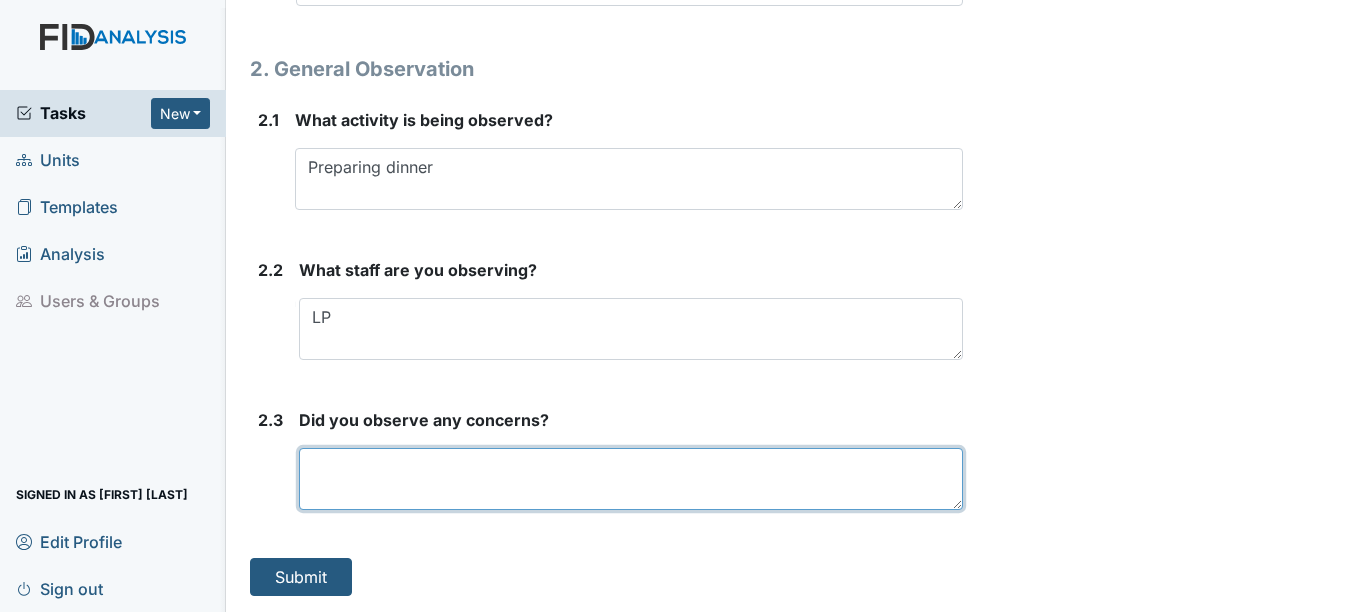 click at bounding box center (630, 479) 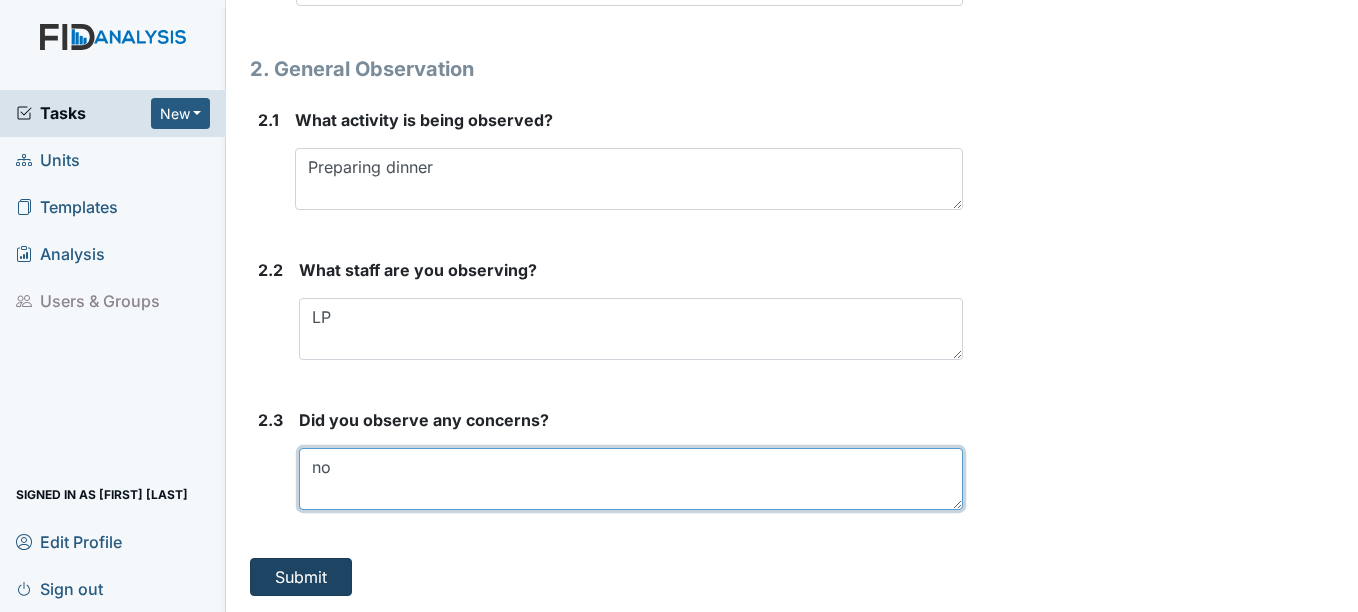 type on "no" 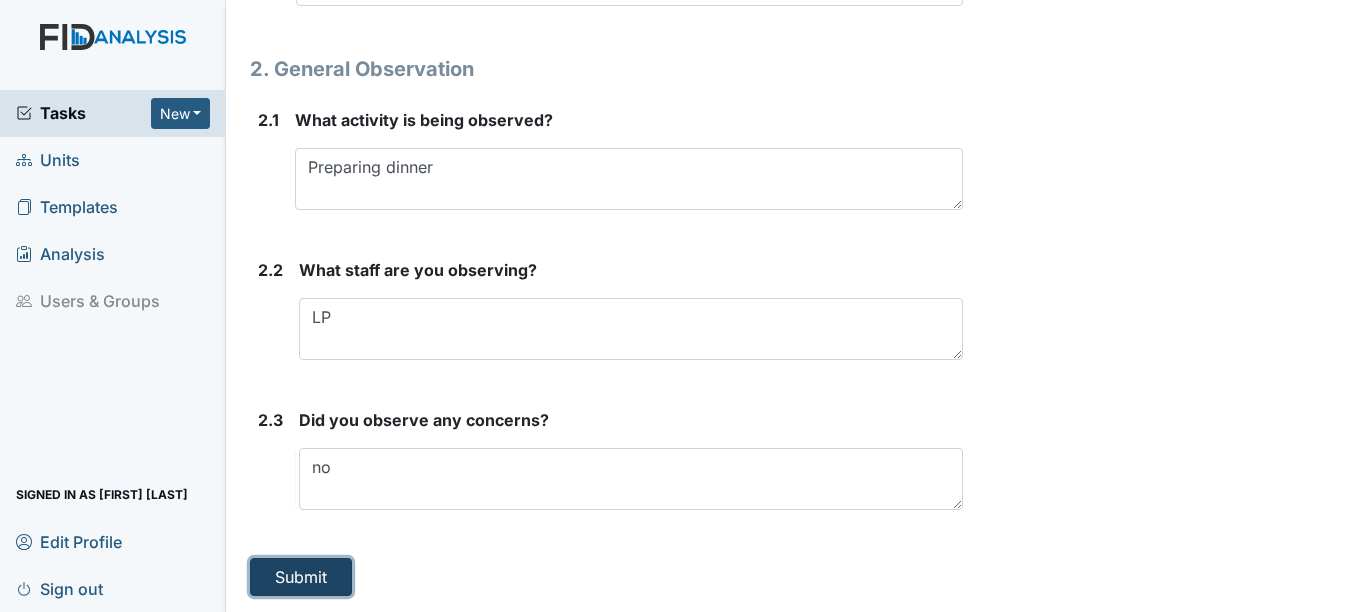 click on "Submit" at bounding box center [301, 577] 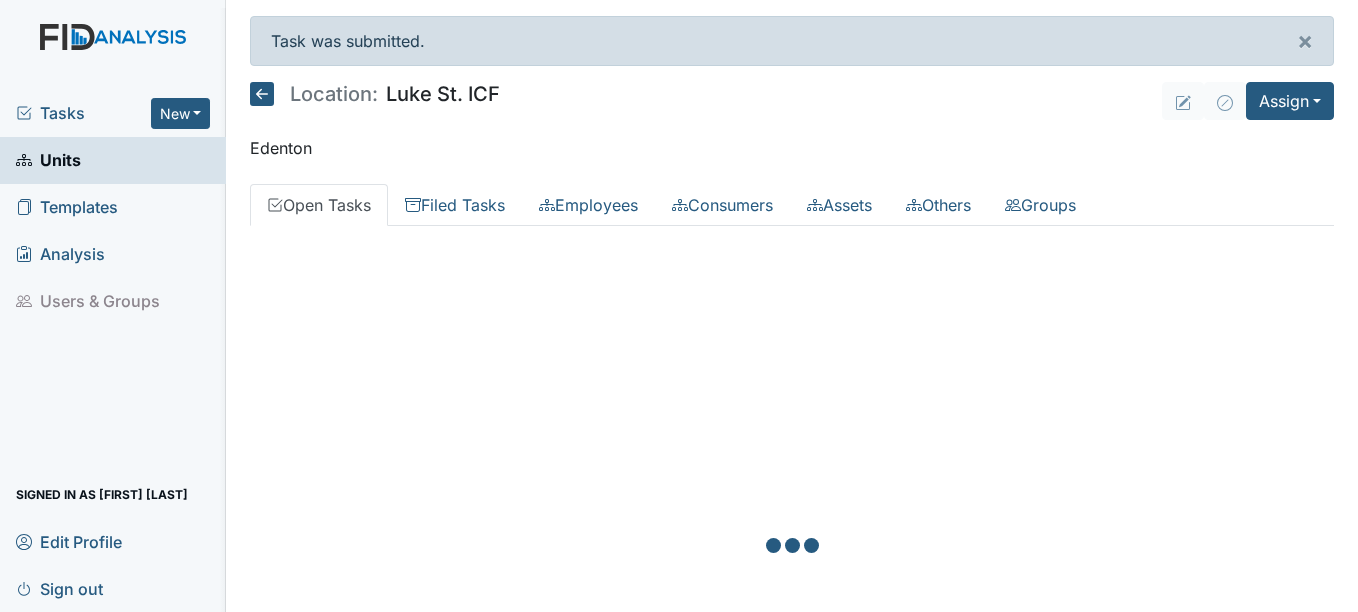 scroll, scrollTop: 0, scrollLeft: 0, axis: both 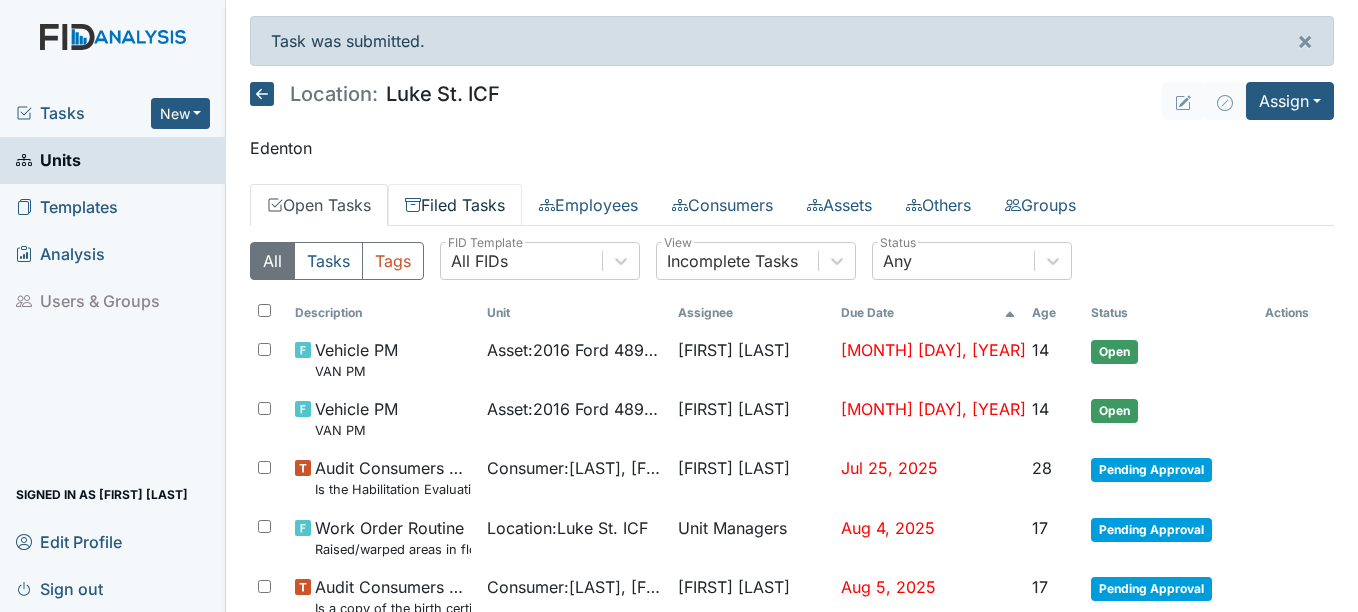 click on "Filed Tasks" at bounding box center (455, 205) 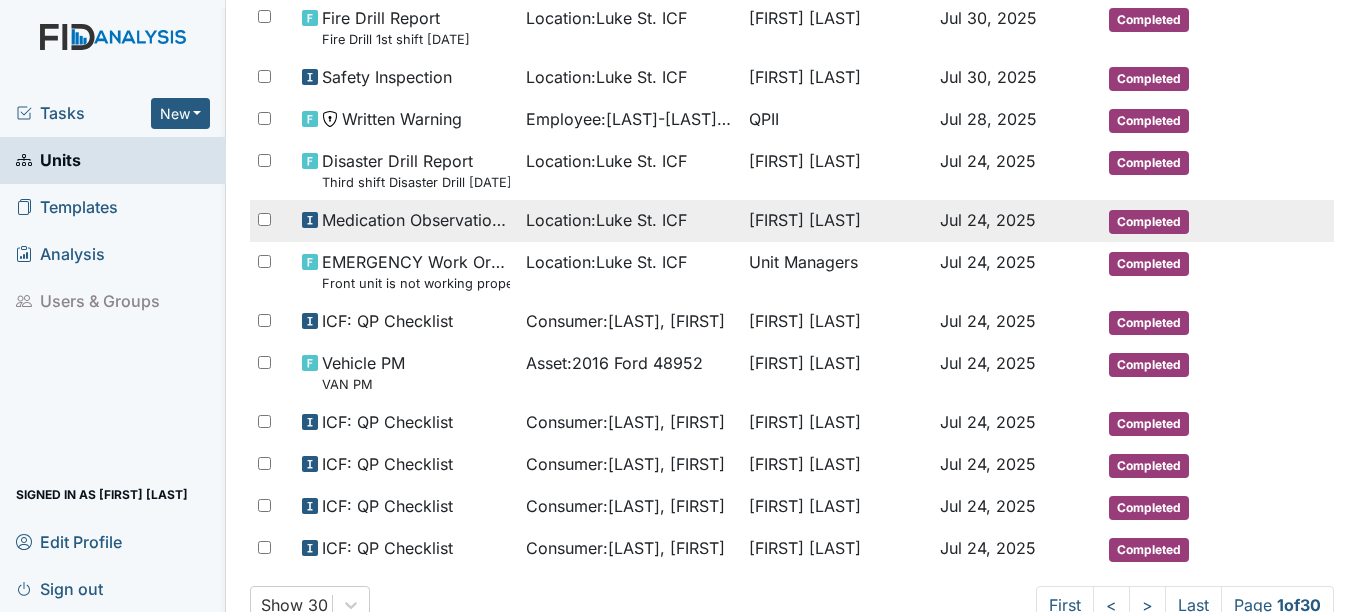 scroll, scrollTop: 1200, scrollLeft: 0, axis: vertical 